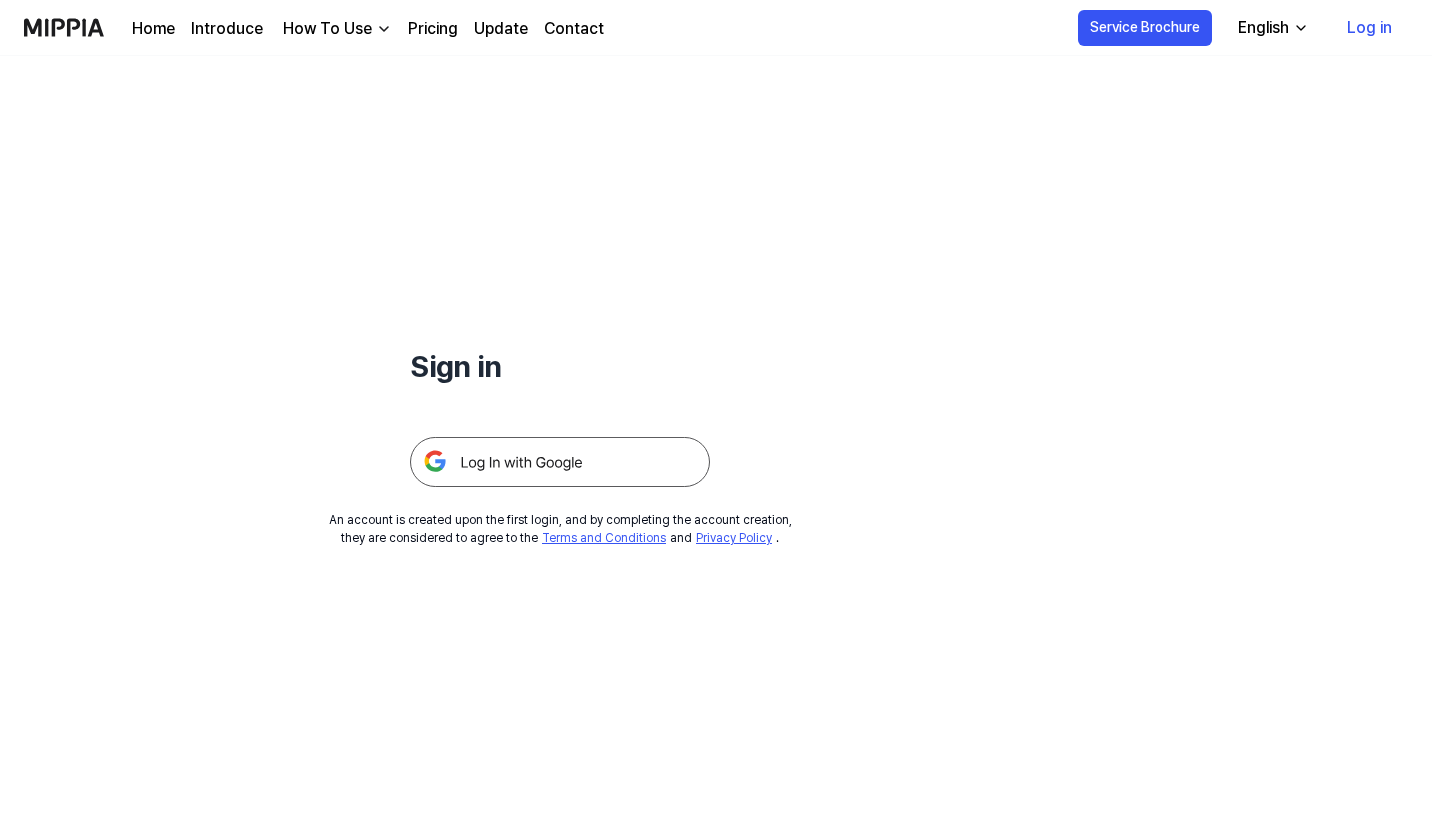 scroll, scrollTop: 0, scrollLeft: 0, axis: both 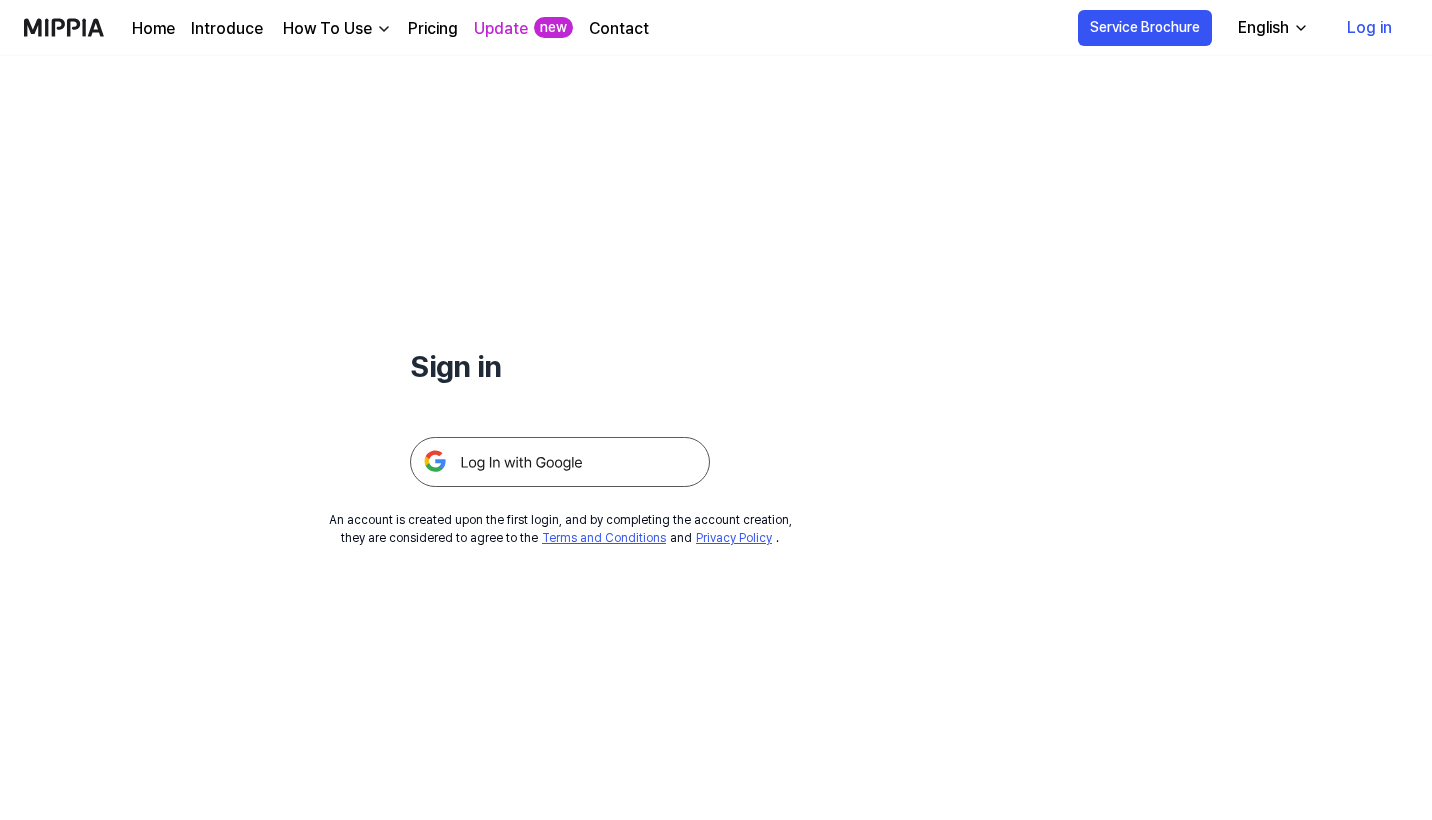 click on "Log in" at bounding box center [1369, 28] 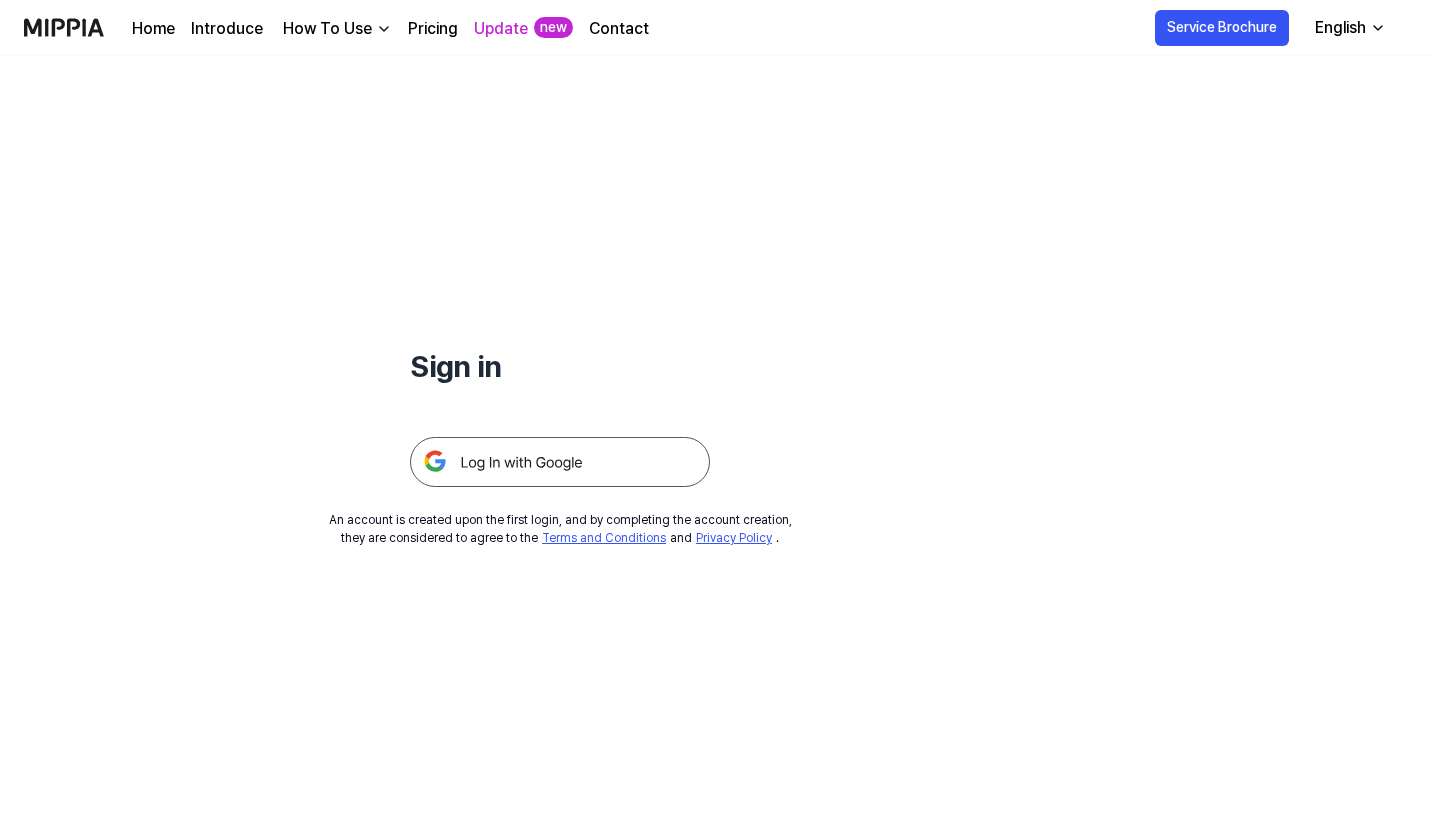 click on "Sign in An account is created upon the first login, and by completing the account creation,
they are considered to agree to the Terms and Conditions and Privacy Policy ." at bounding box center (716, 438) 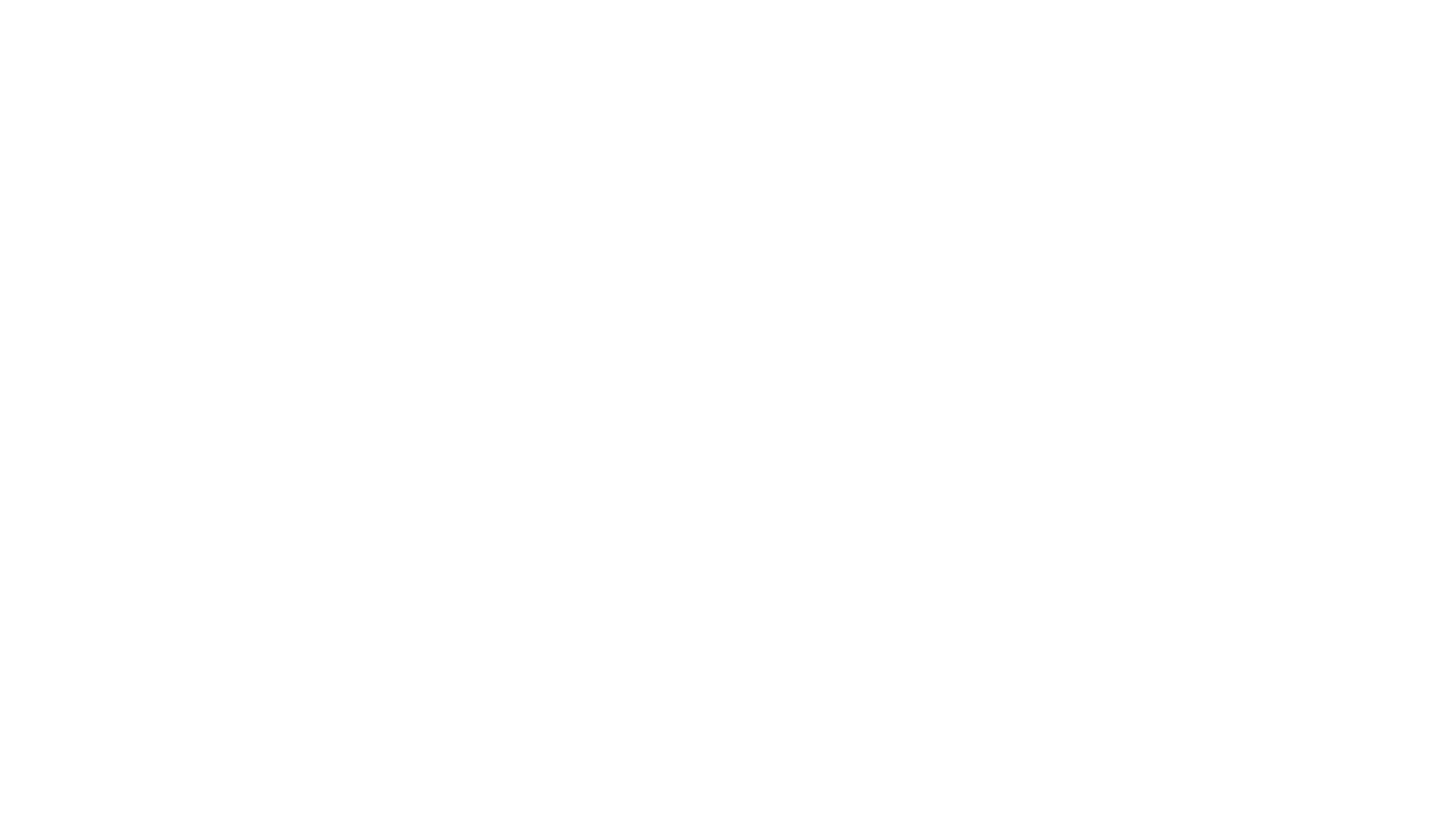 scroll, scrollTop: 0, scrollLeft: 0, axis: both 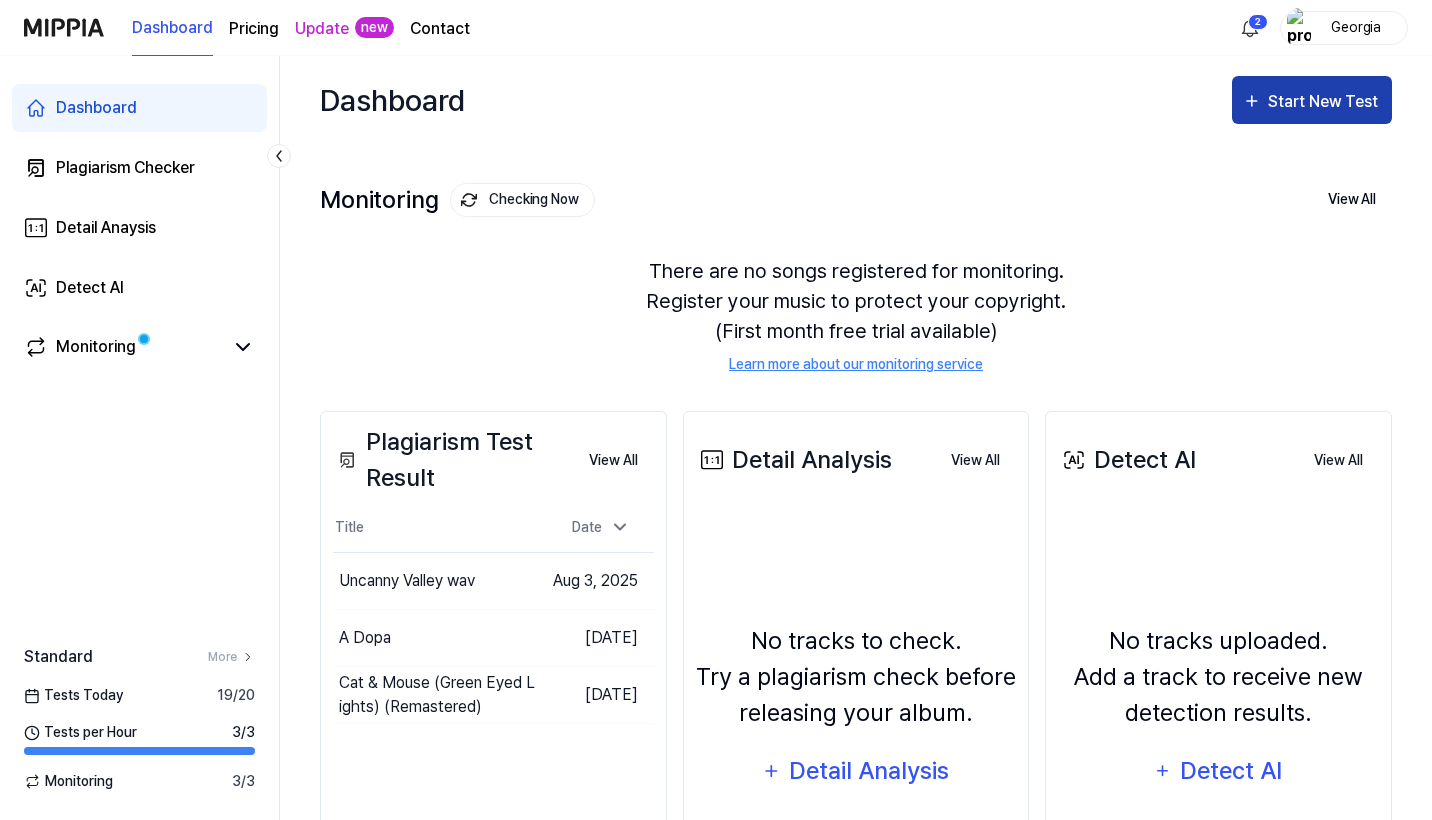 click on "Start New Test" at bounding box center [1312, 100] 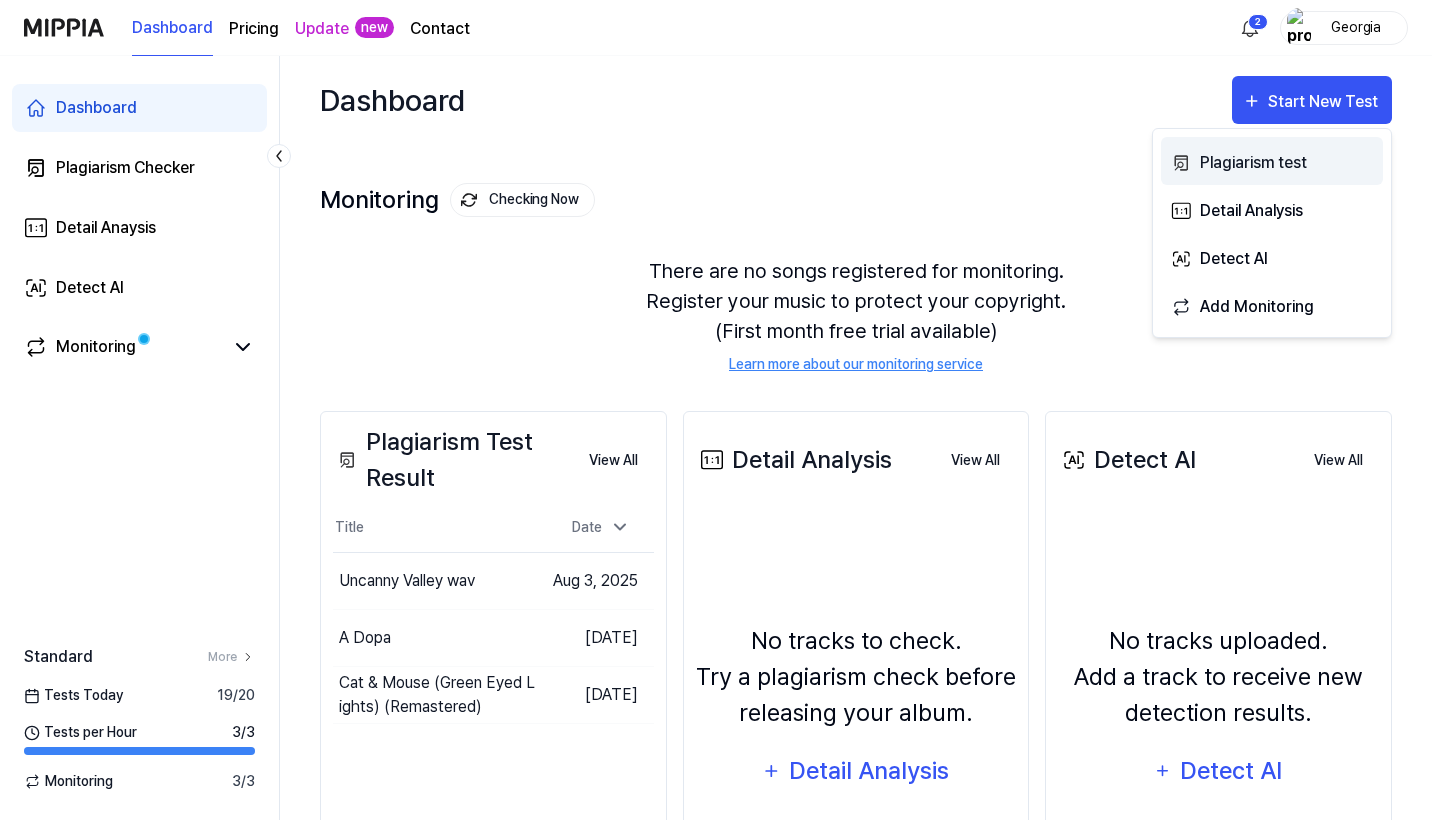 click on "Plagiarism test" at bounding box center (1287, 163) 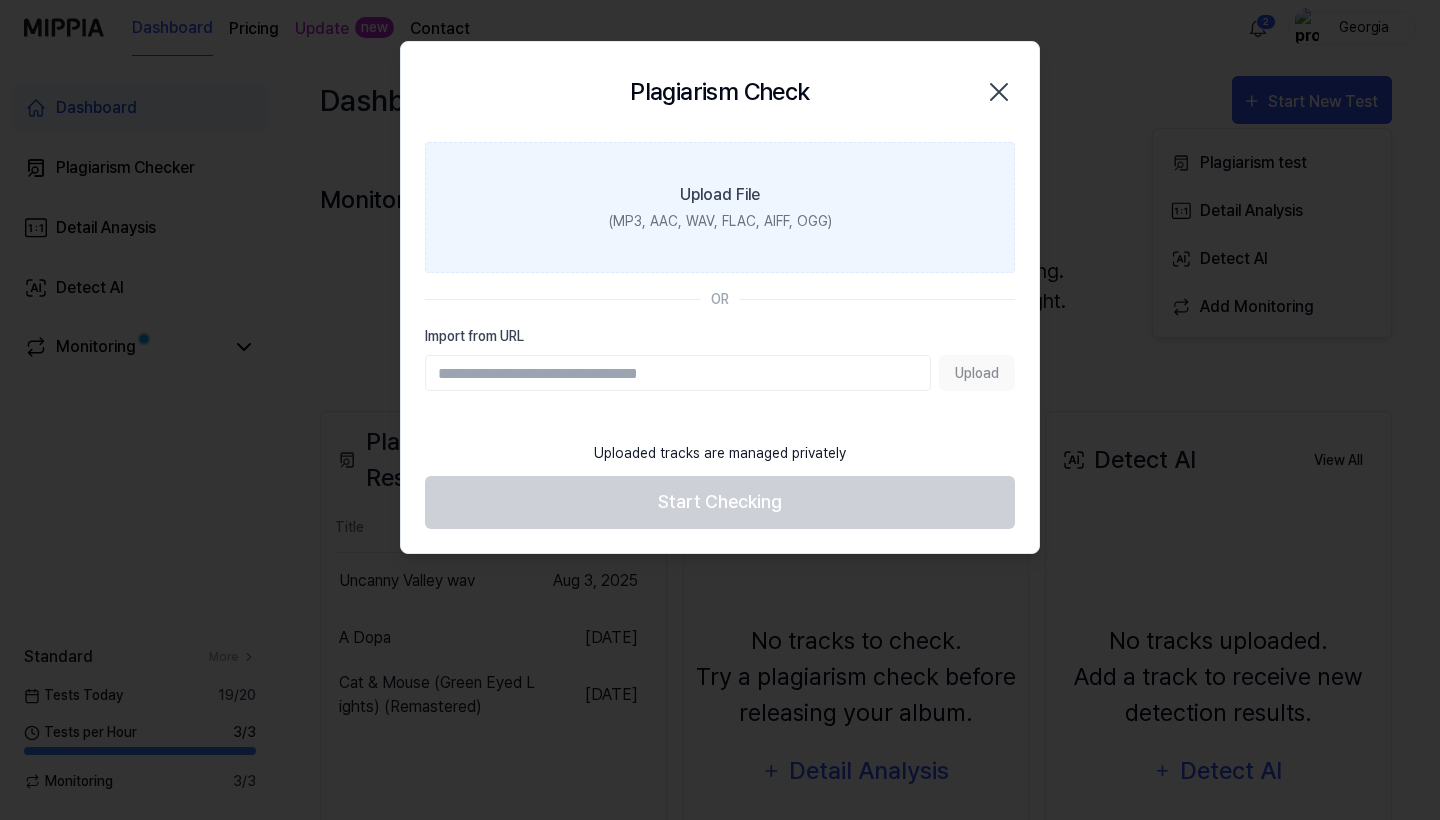 click on "Upload File (MP3, AAC, WAV, FLAC, AIFF, OGG)" at bounding box center [720, 207] 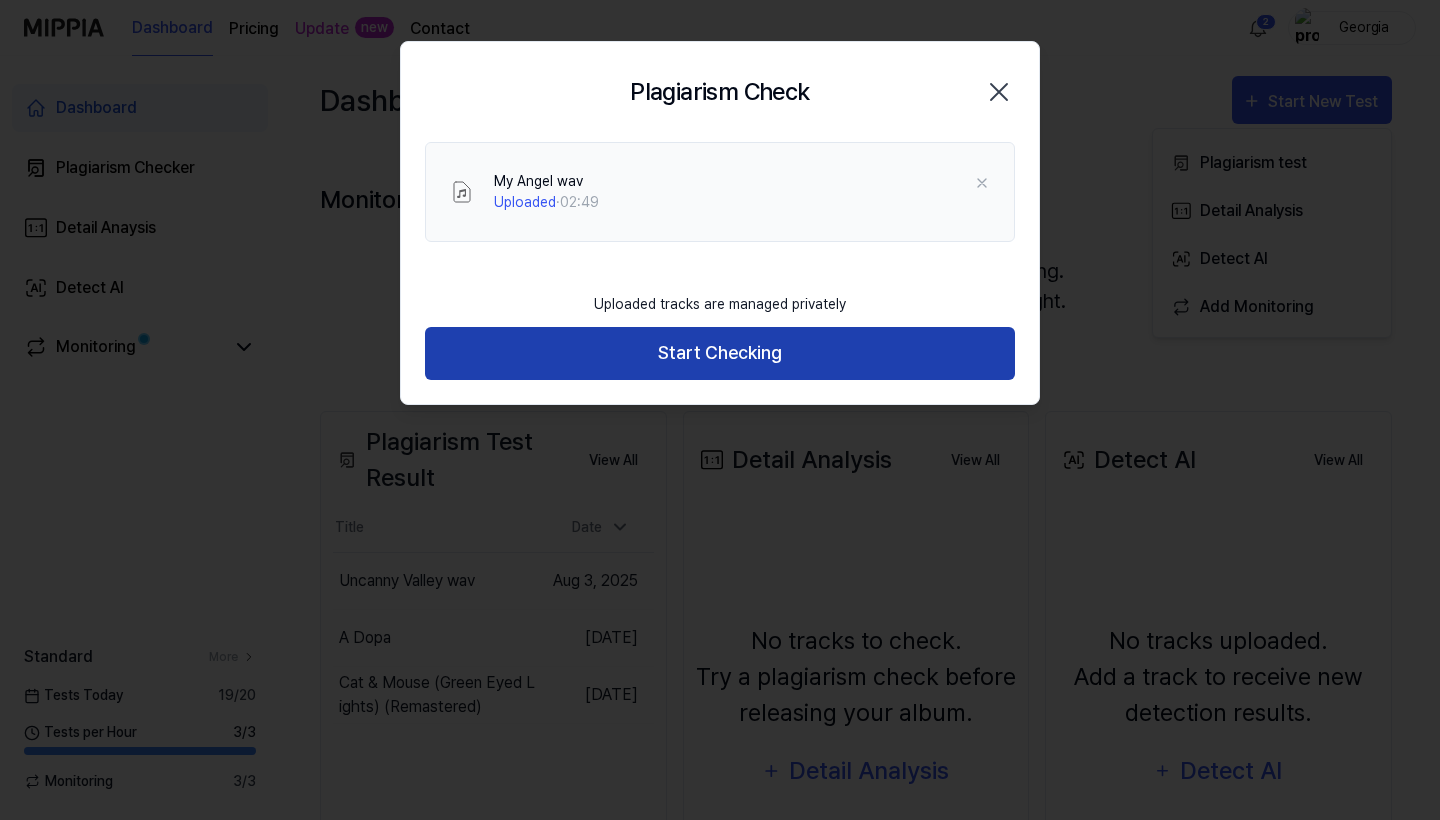 click on "Start Checking" at bounding box center [720, 353] 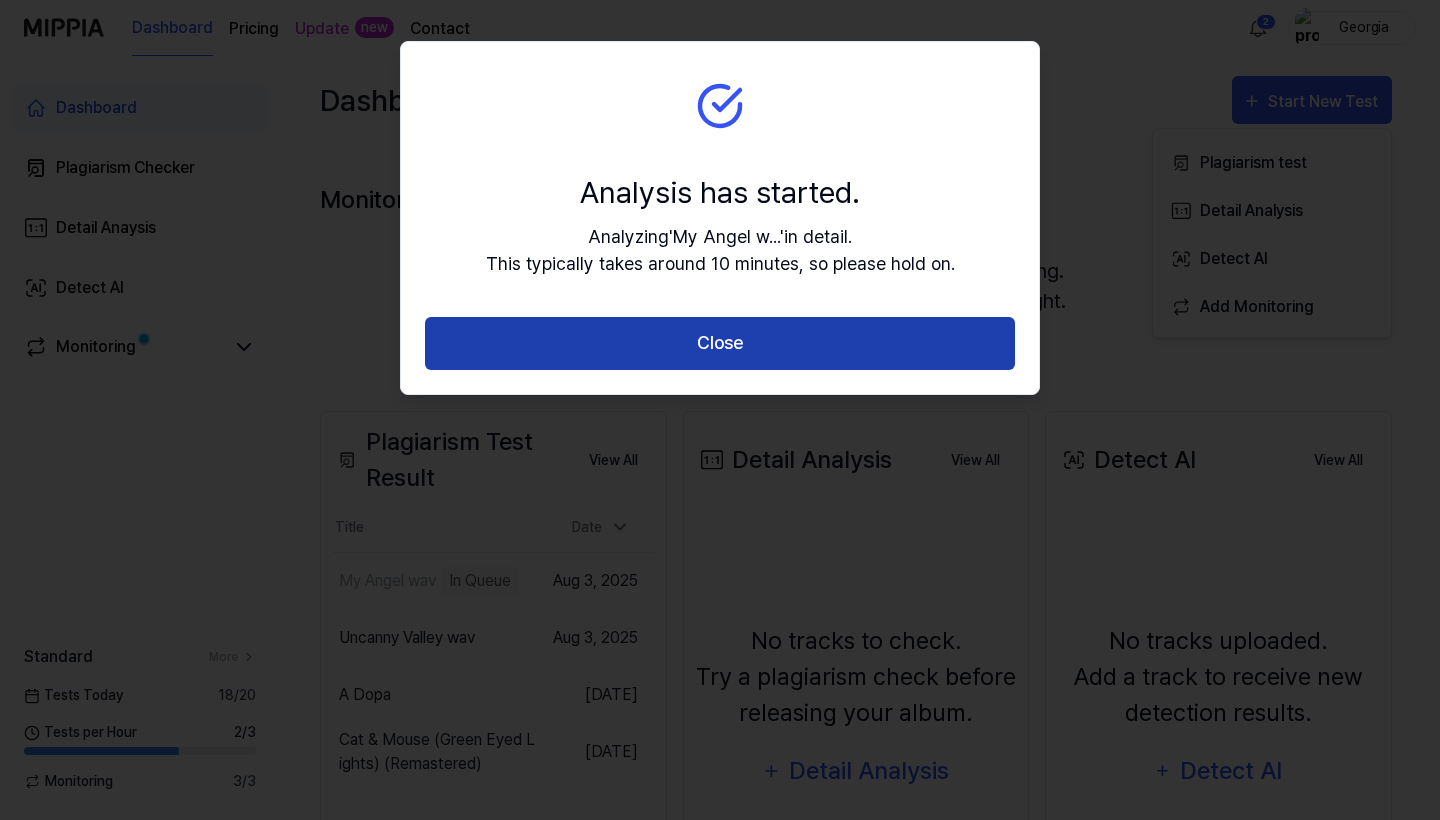 click on "Close" at bounding box center (720, 343) 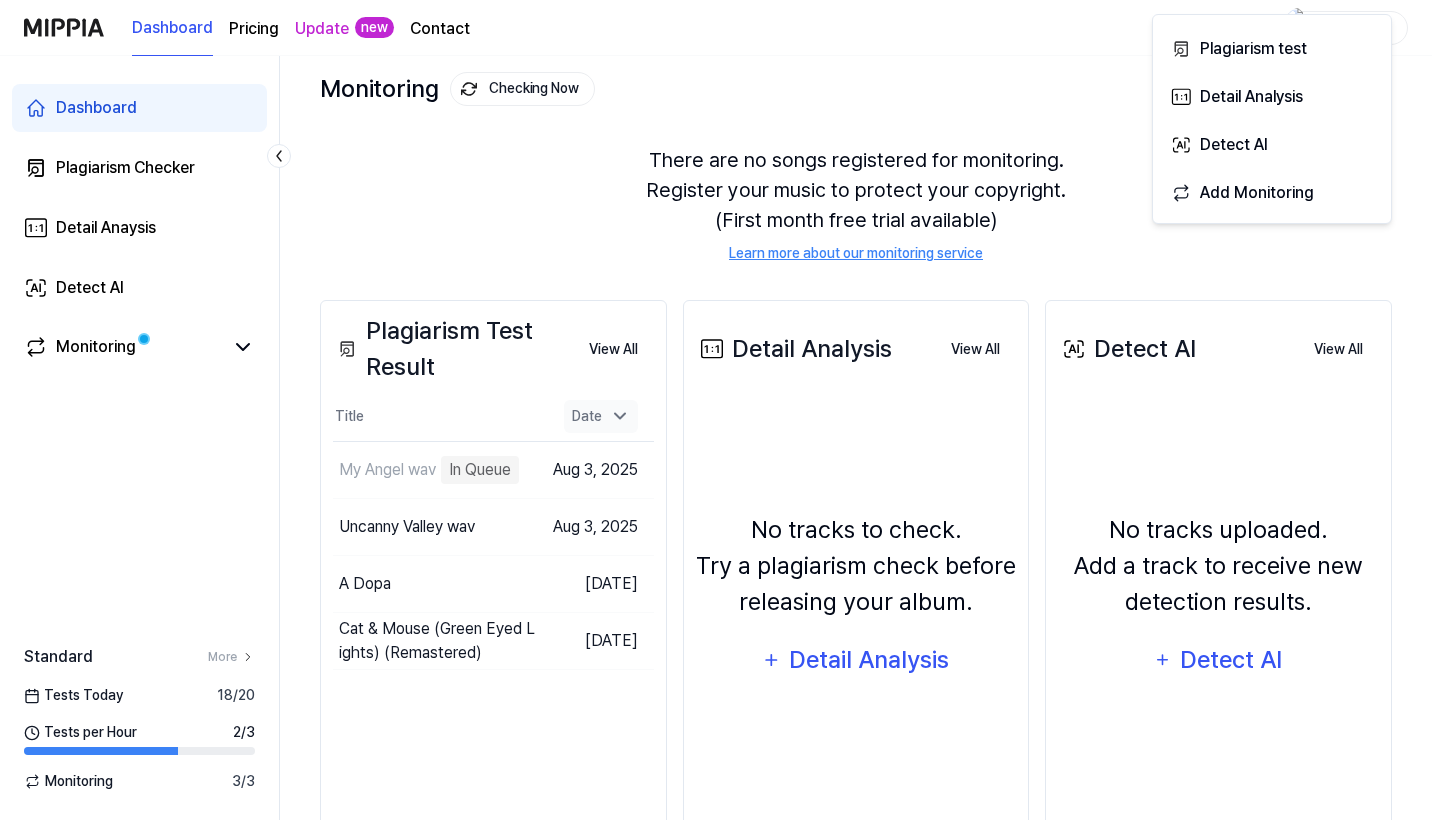 scroll, scrollTop: 114, scrollLeft: 0, axis: vertical 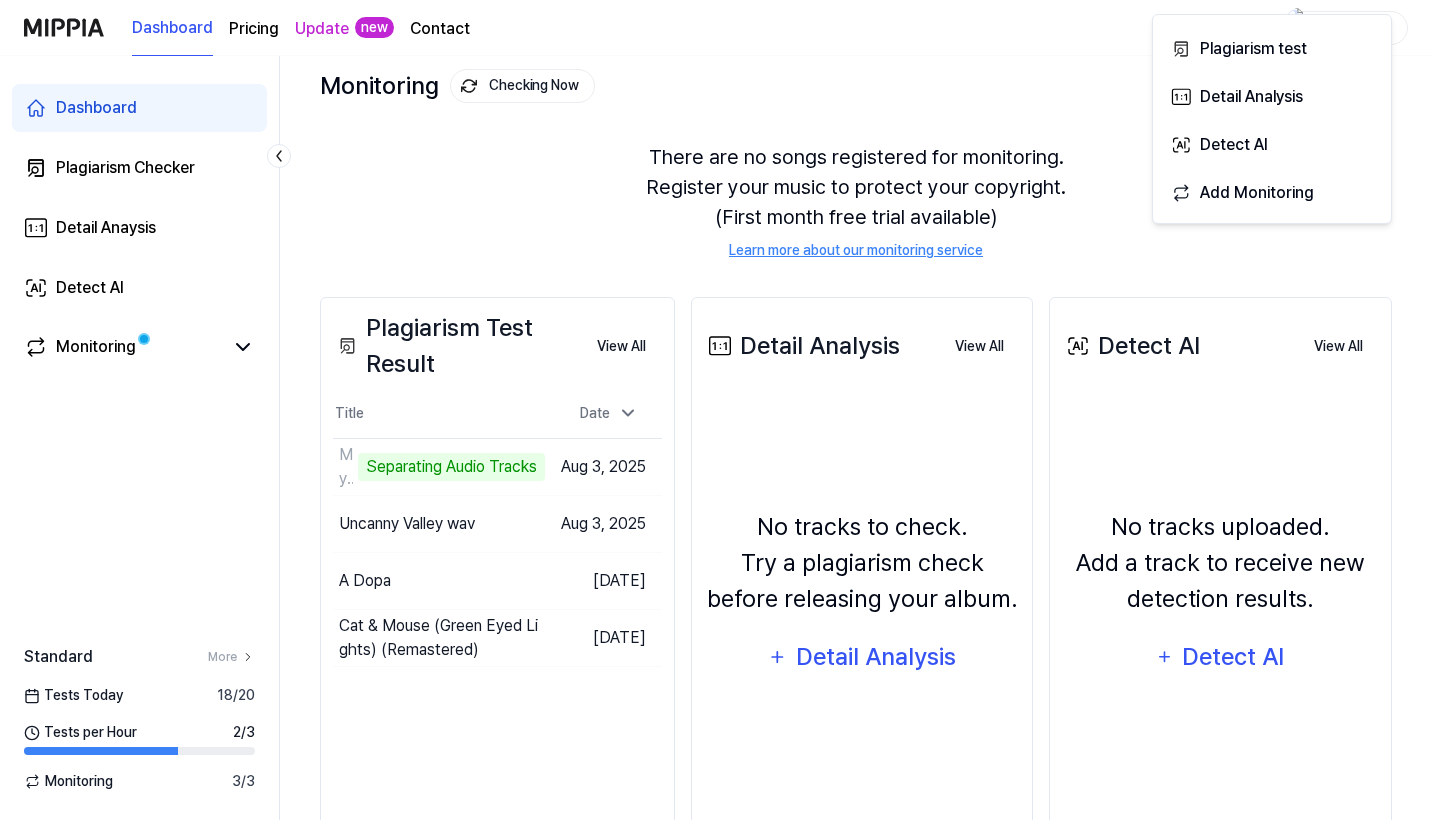 click on "There are no songs registered for monitoring.
Register your music to protect your copyright.
(First month free trial available) Learn more about our monitoring service" at bounding box center [856, 201] 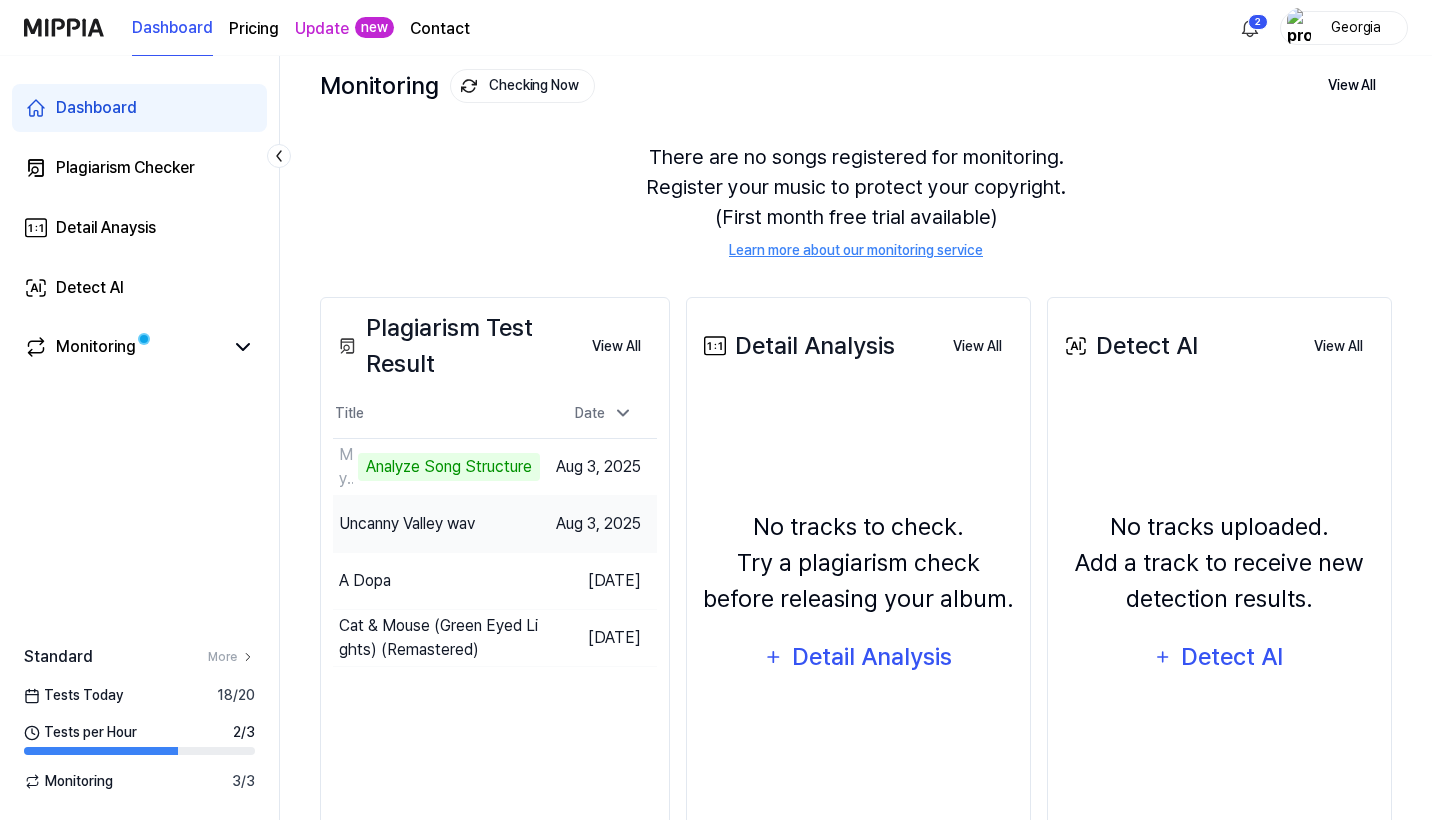 click on "Uncanny Valley wav" at bounding box center [436, 524] 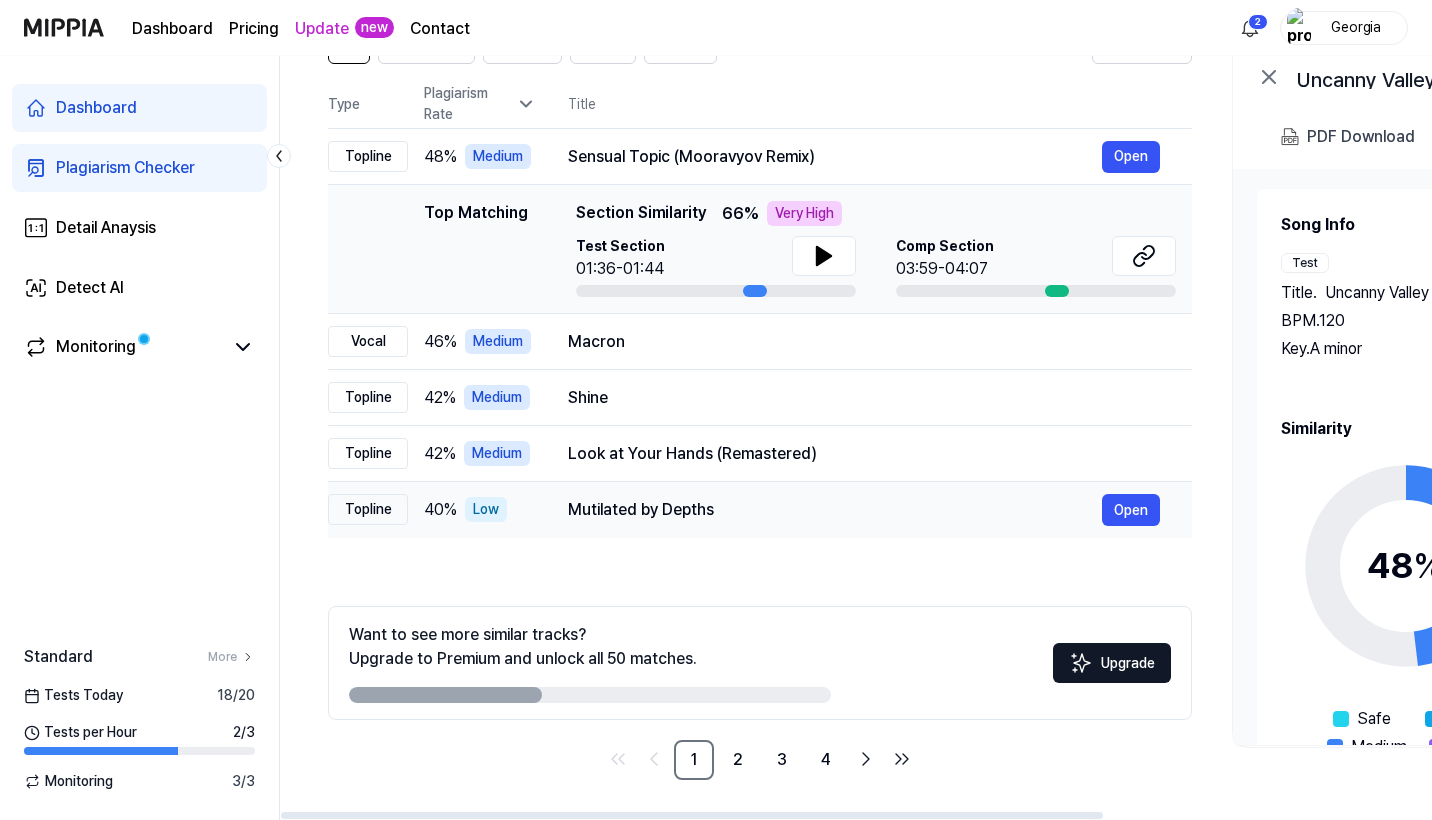 scroll, scrollTop: 188, scrollLeft: 0, axis: vertical 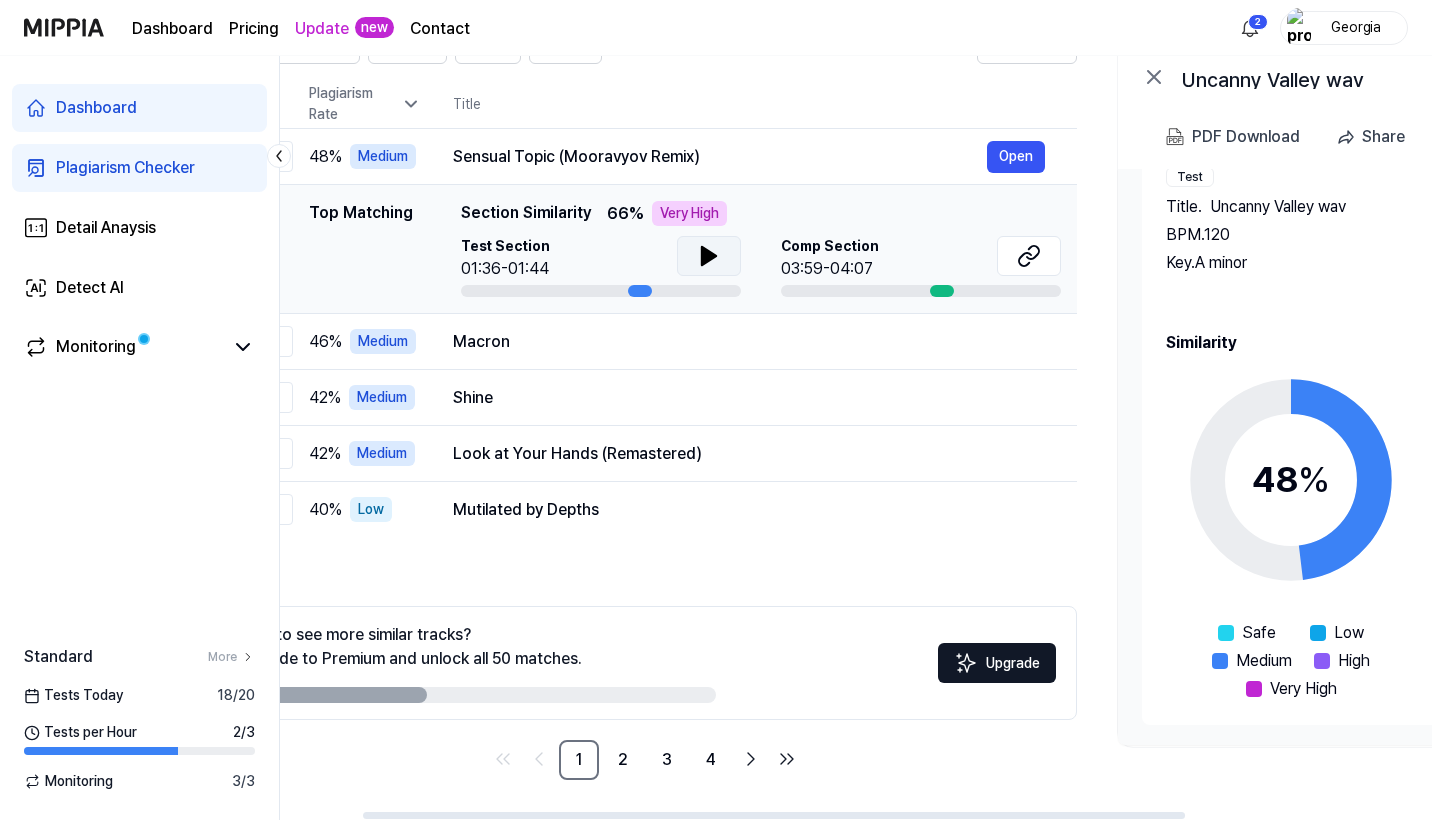 click 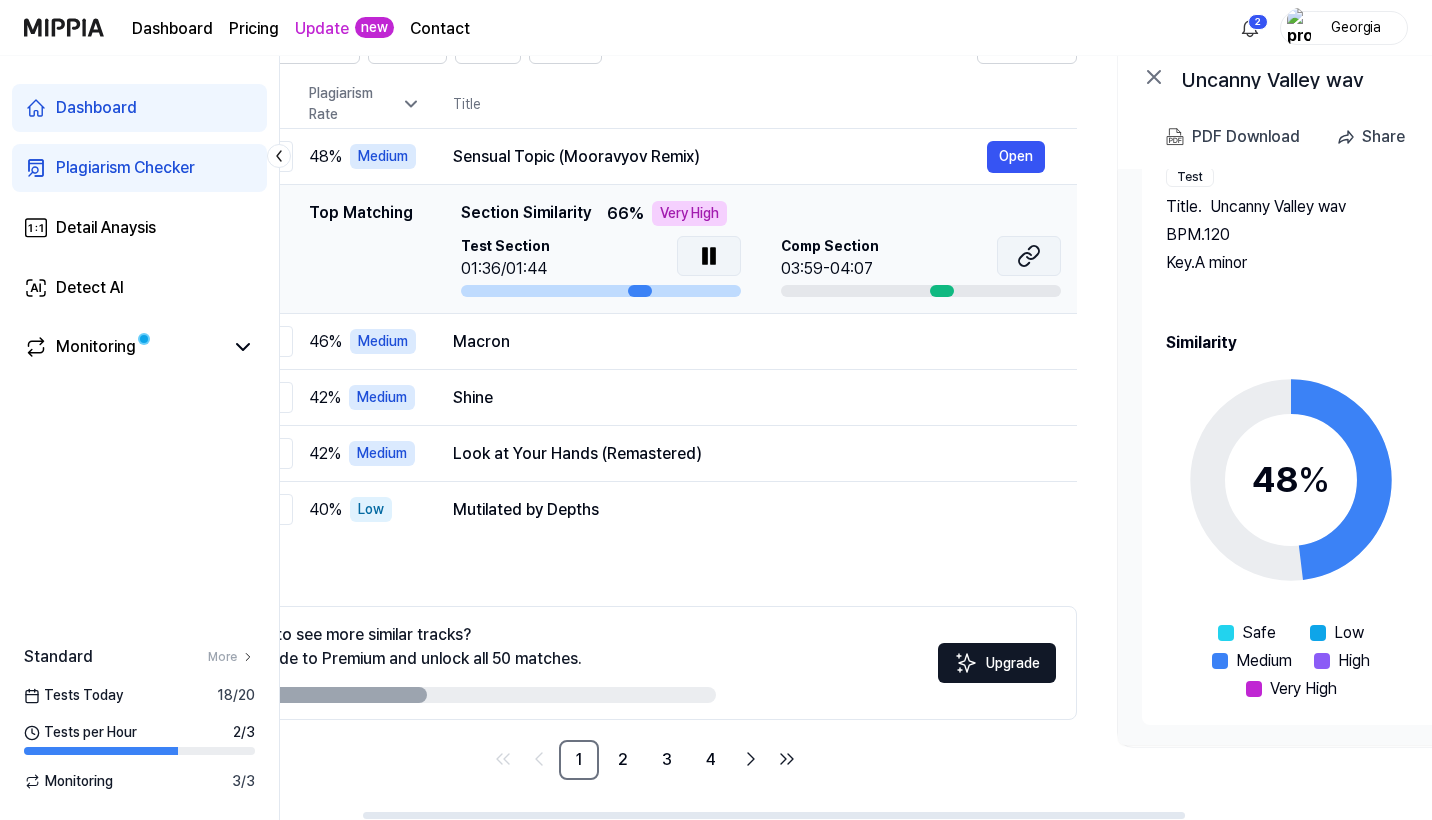 click 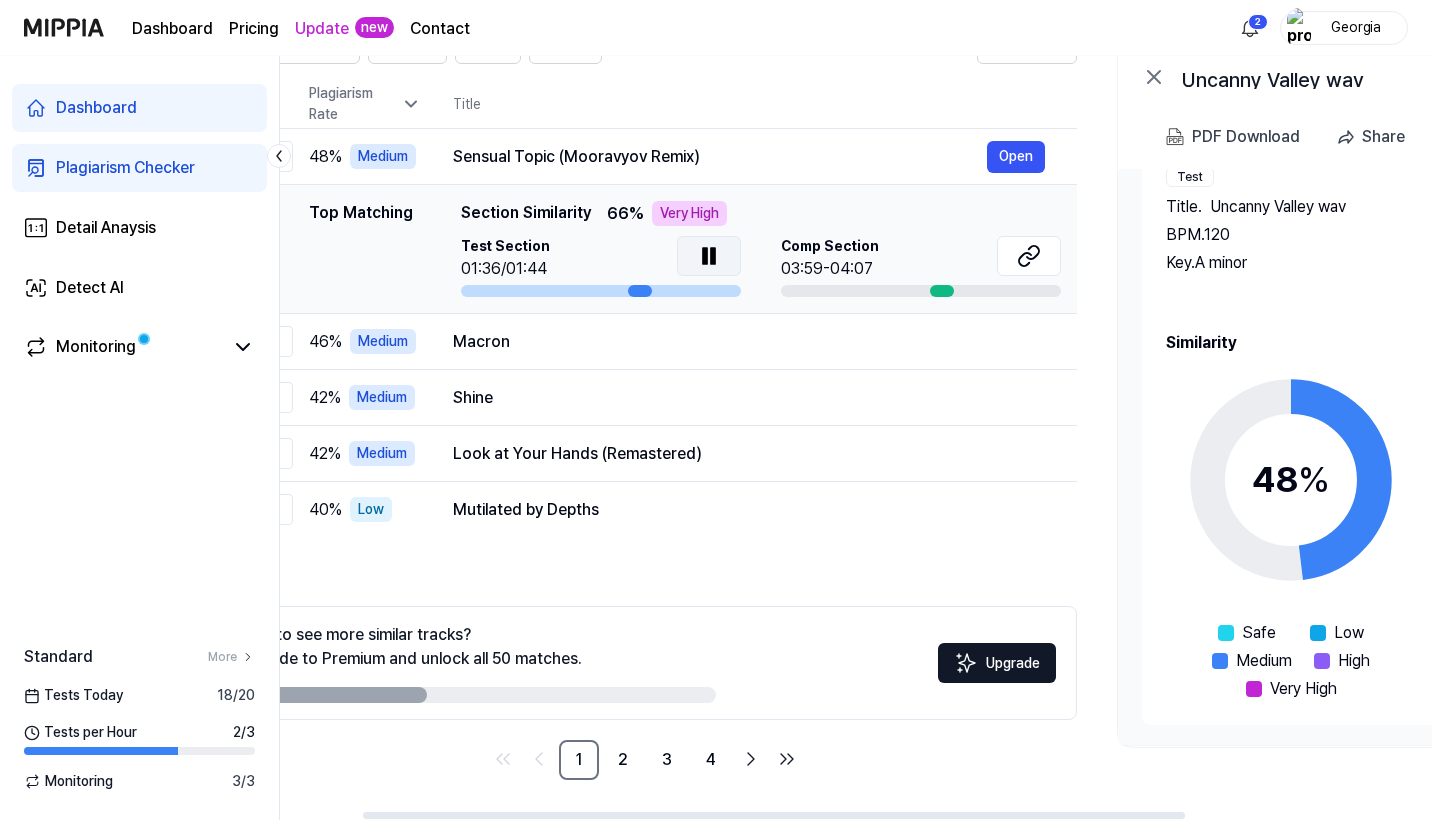 click on "Plagiarism Checker" at bounding box center (139, 168) 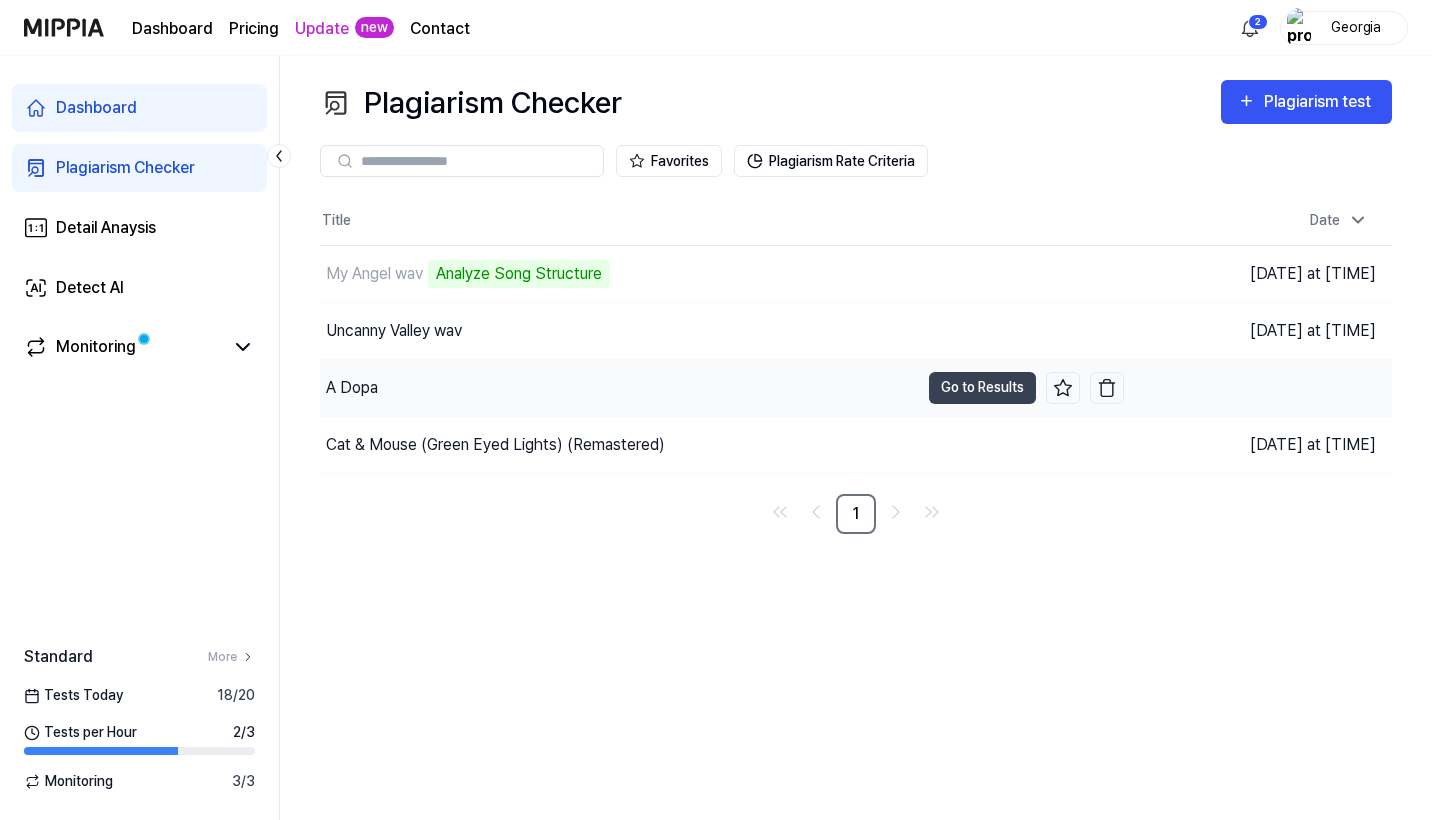 scroll, scrollTop: 0, scrollLeft: 0, axis: both 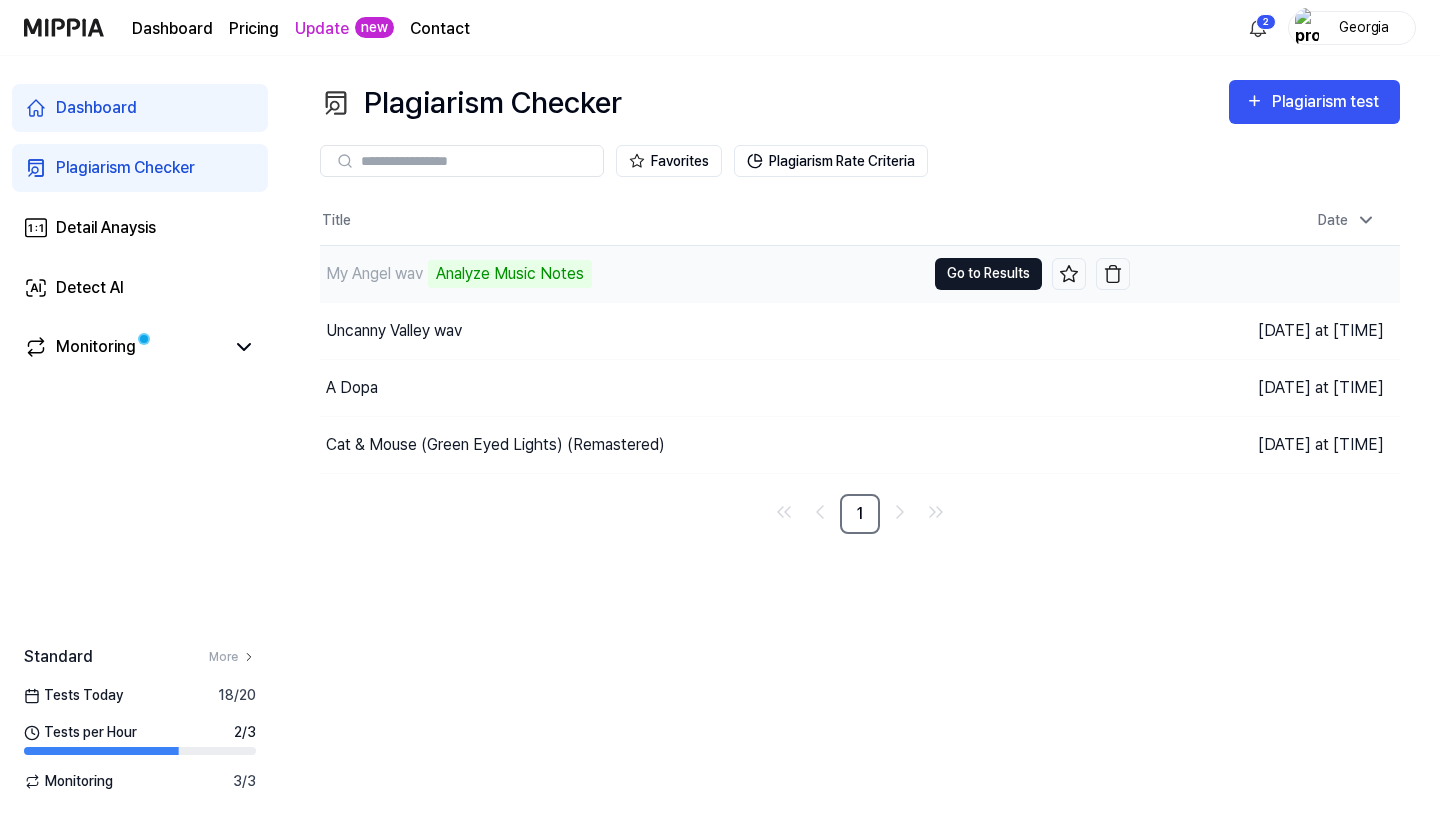 click on "Go to Results" at bounding box center [988, 274] 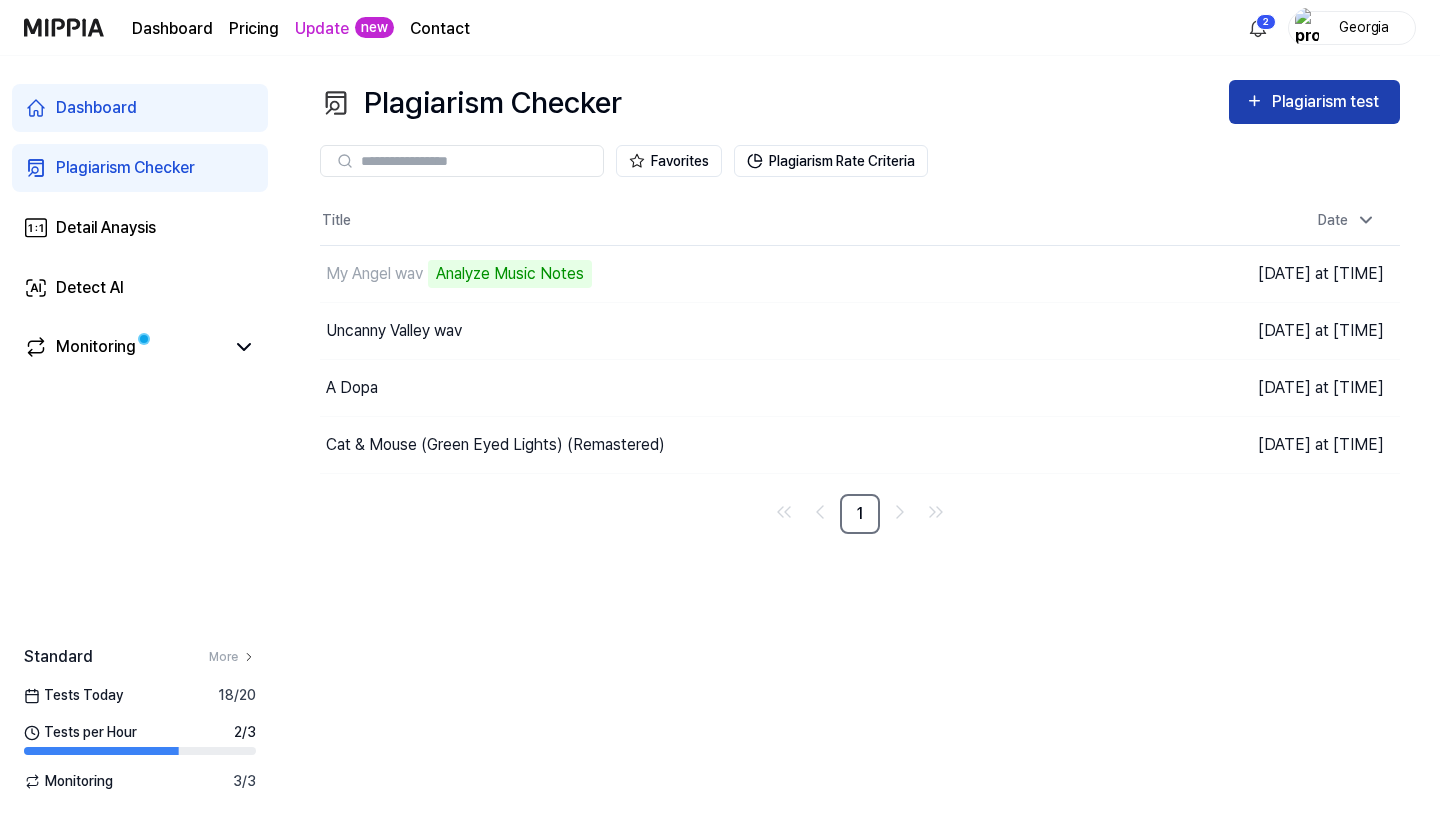 click on "Plagiarism test" at bounding box center (1328, 102) 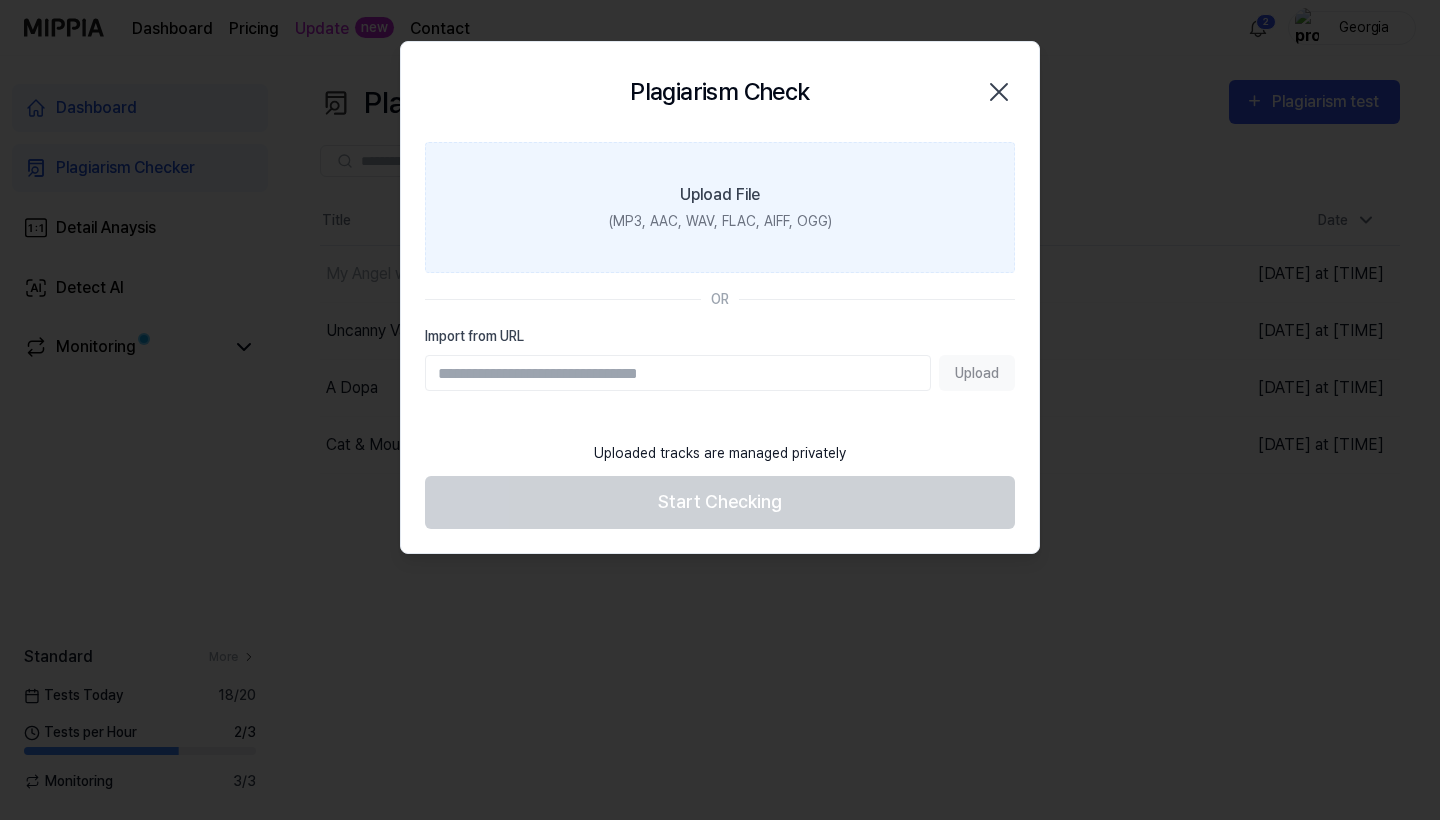 click on "Upload File (MP3, AAC, WAV, FLAC, AIFF, OGG)" at bounding box center [720, 207] 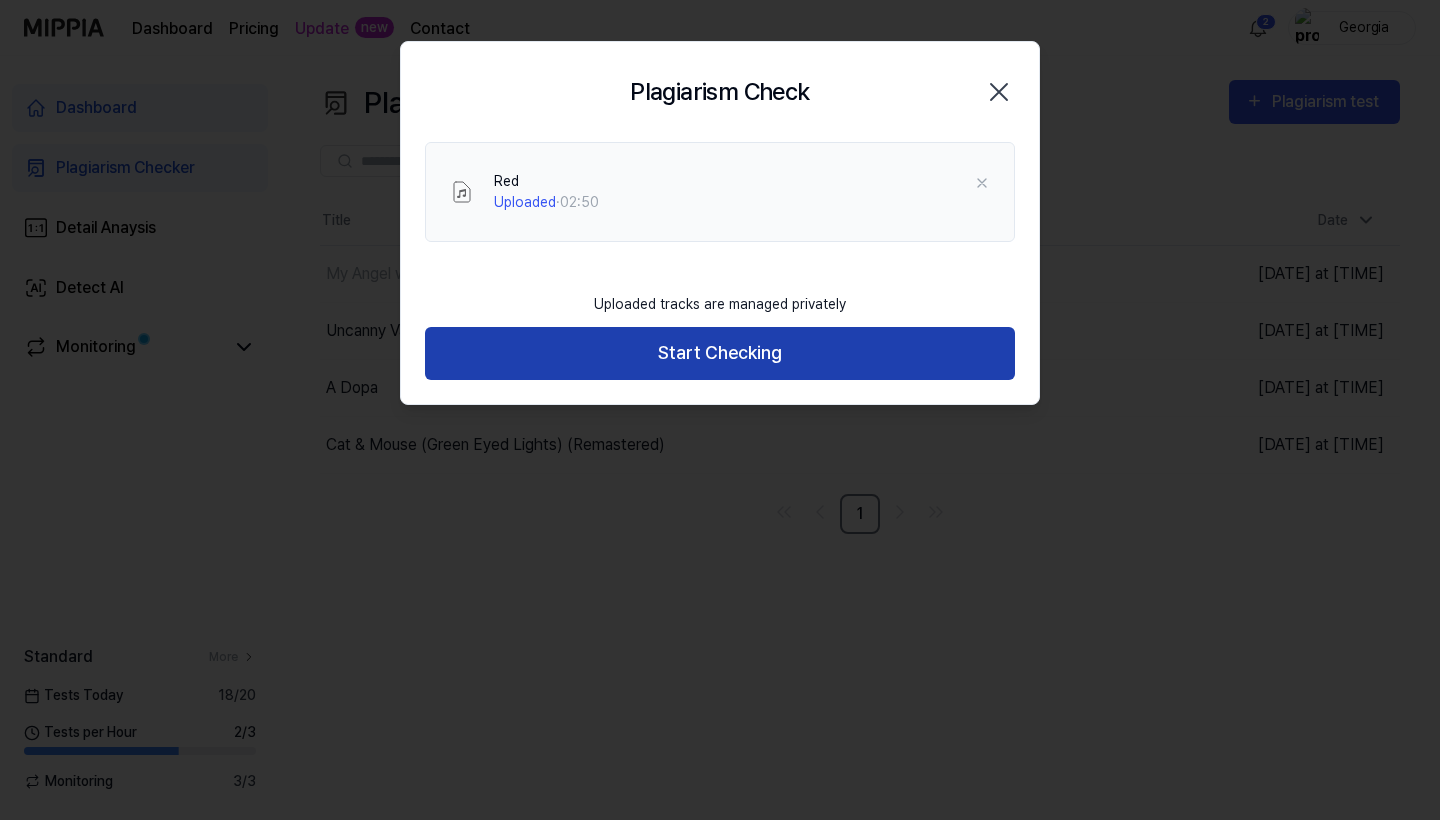click on "Start Checking" at bounding box center [720, 353] 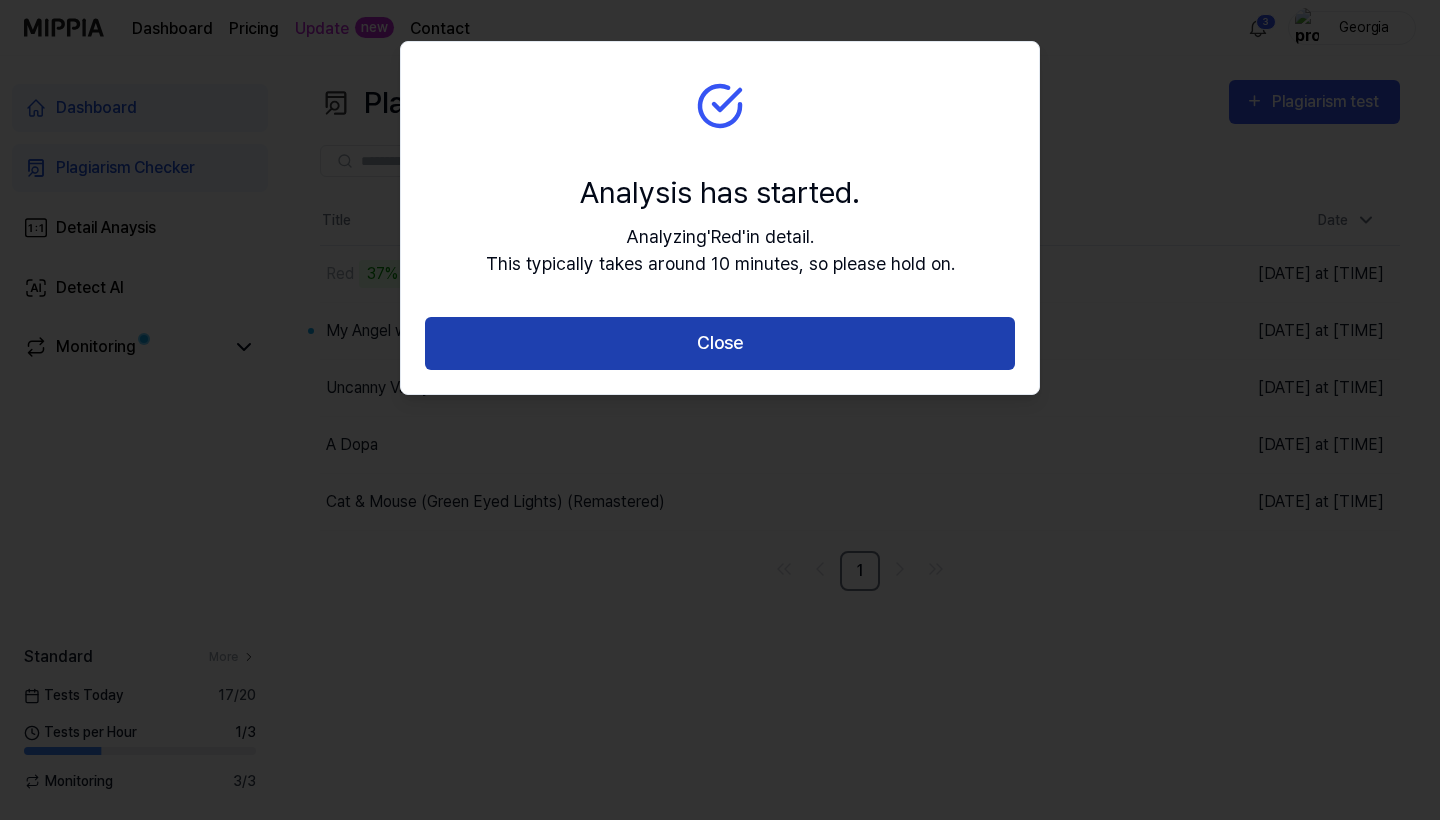 click on "Close" at bounding box center [720, 343] 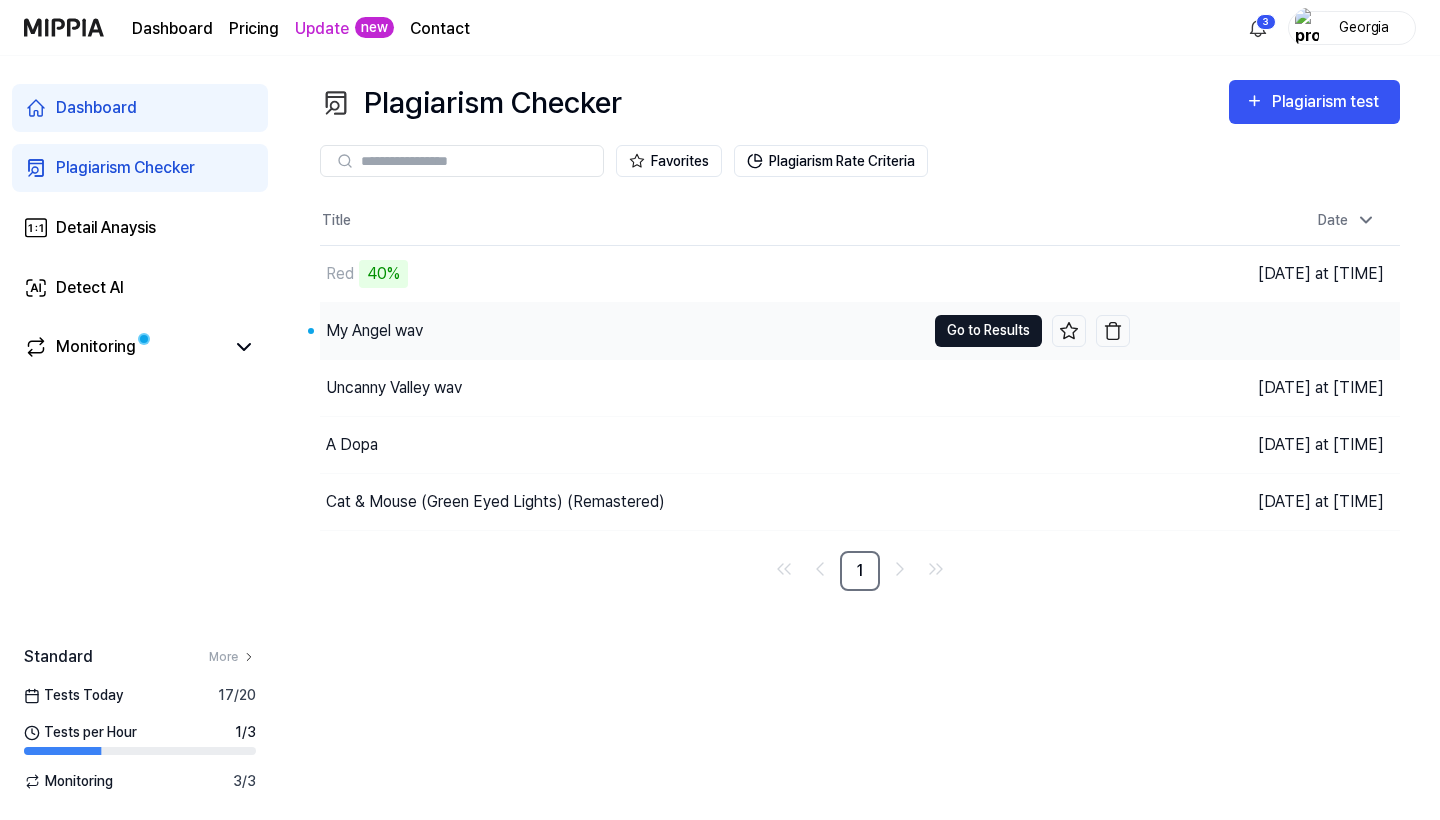 click on "Go to Results" at bounding box center [988, 331] 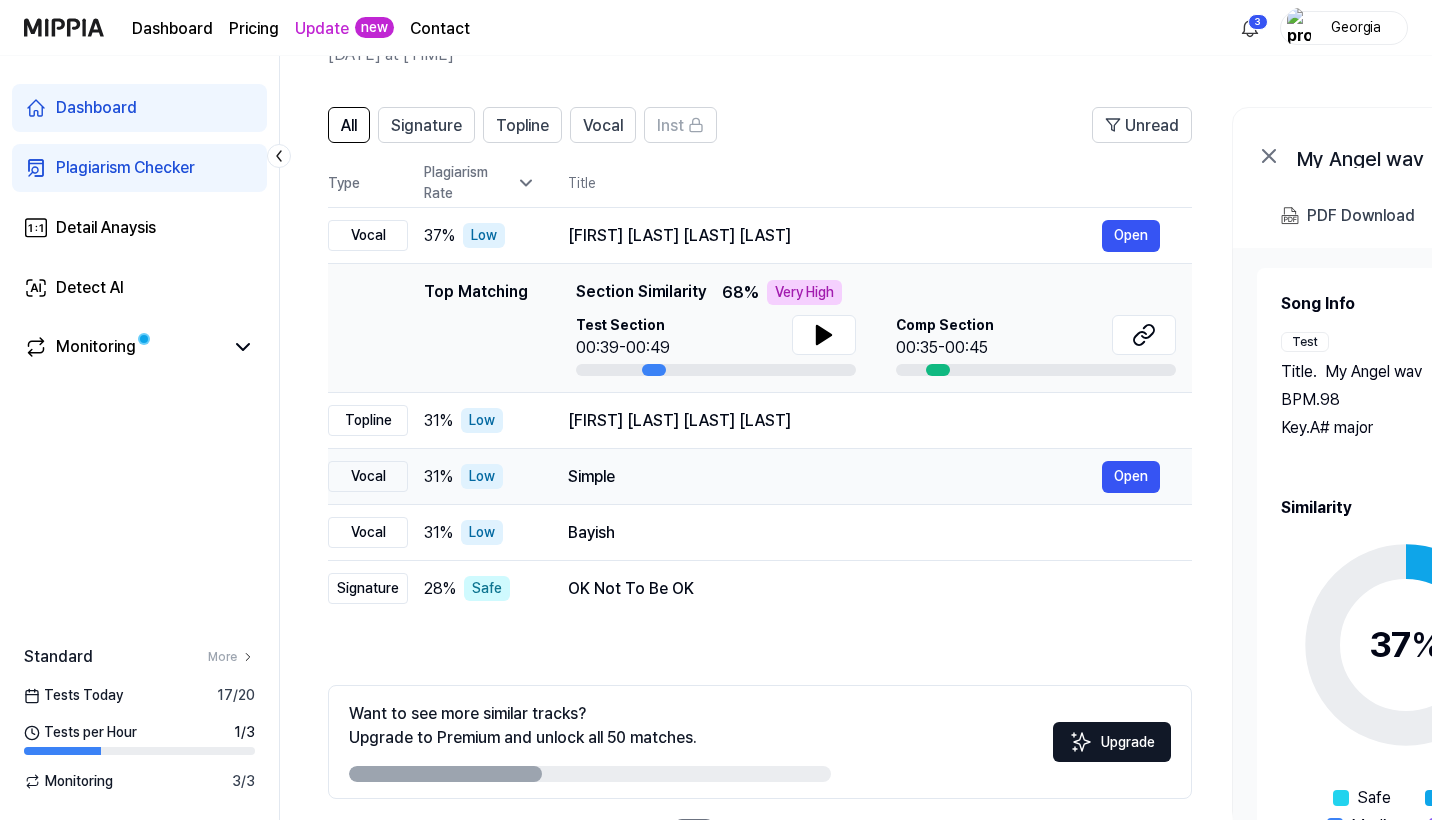 scroll, scrollTop: 113, scrollLeft: 0, axis: vertical 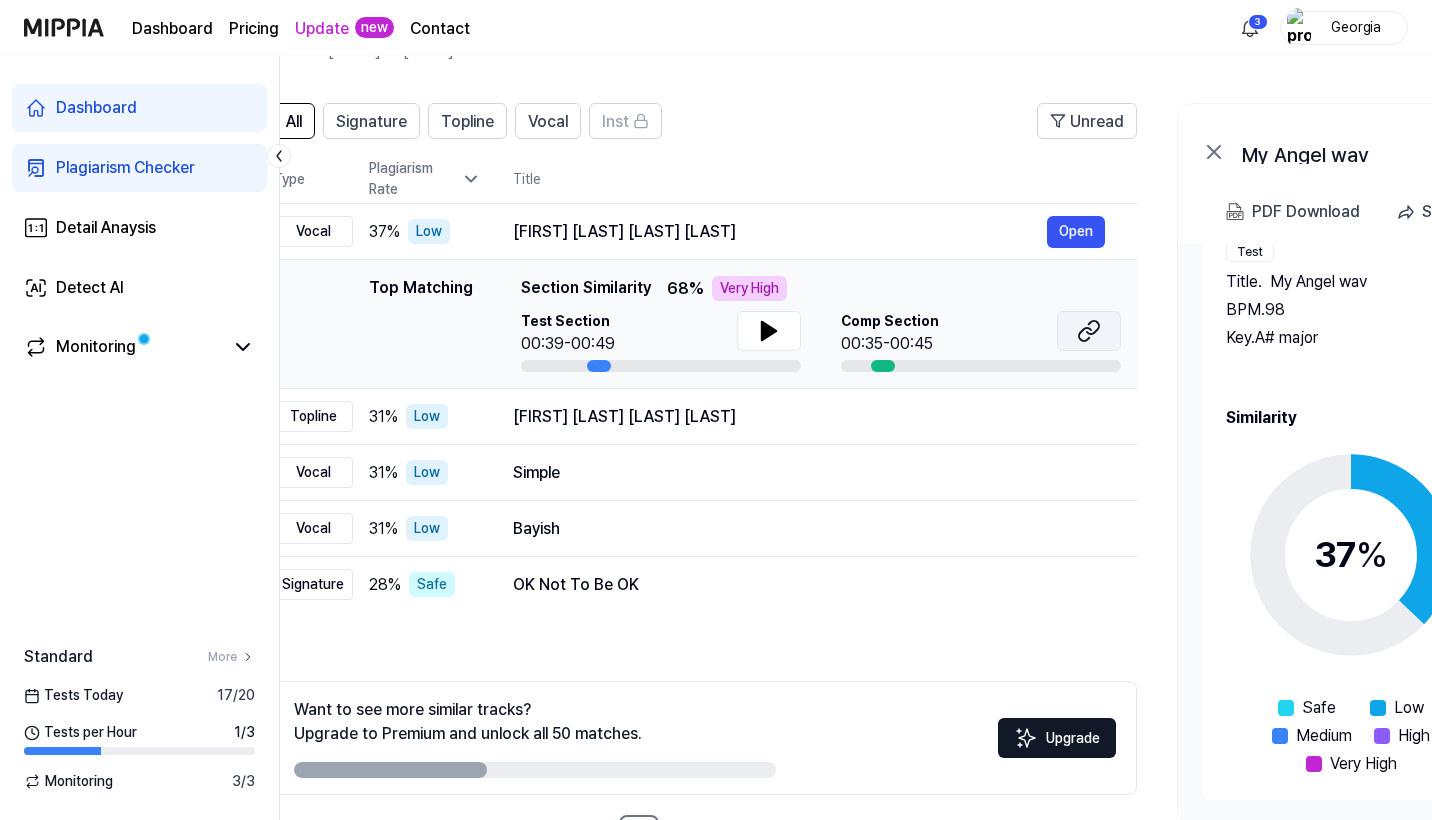 click 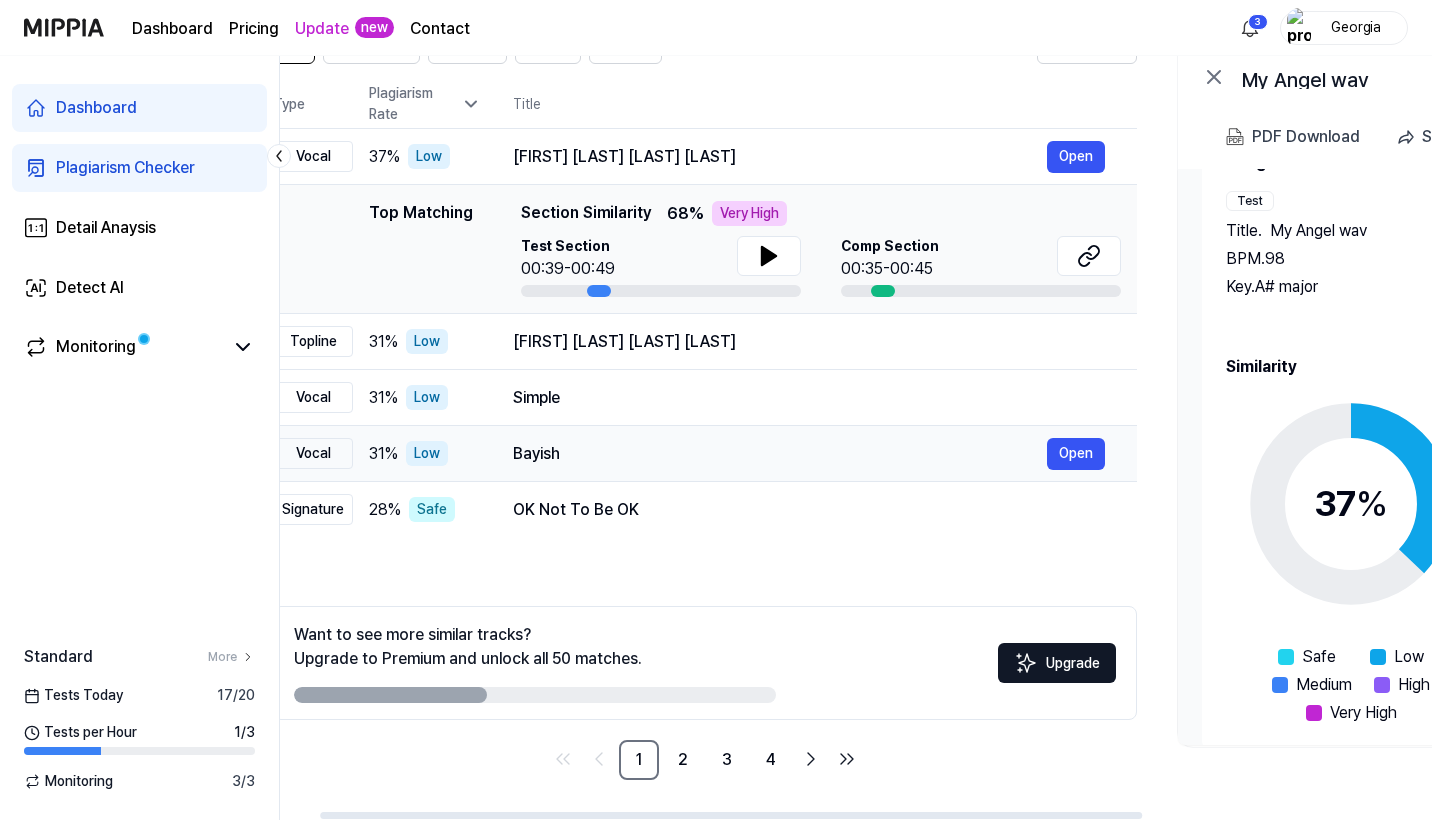 scroll, scrollTop: 188, scrollLeft: 0, axis: vertical 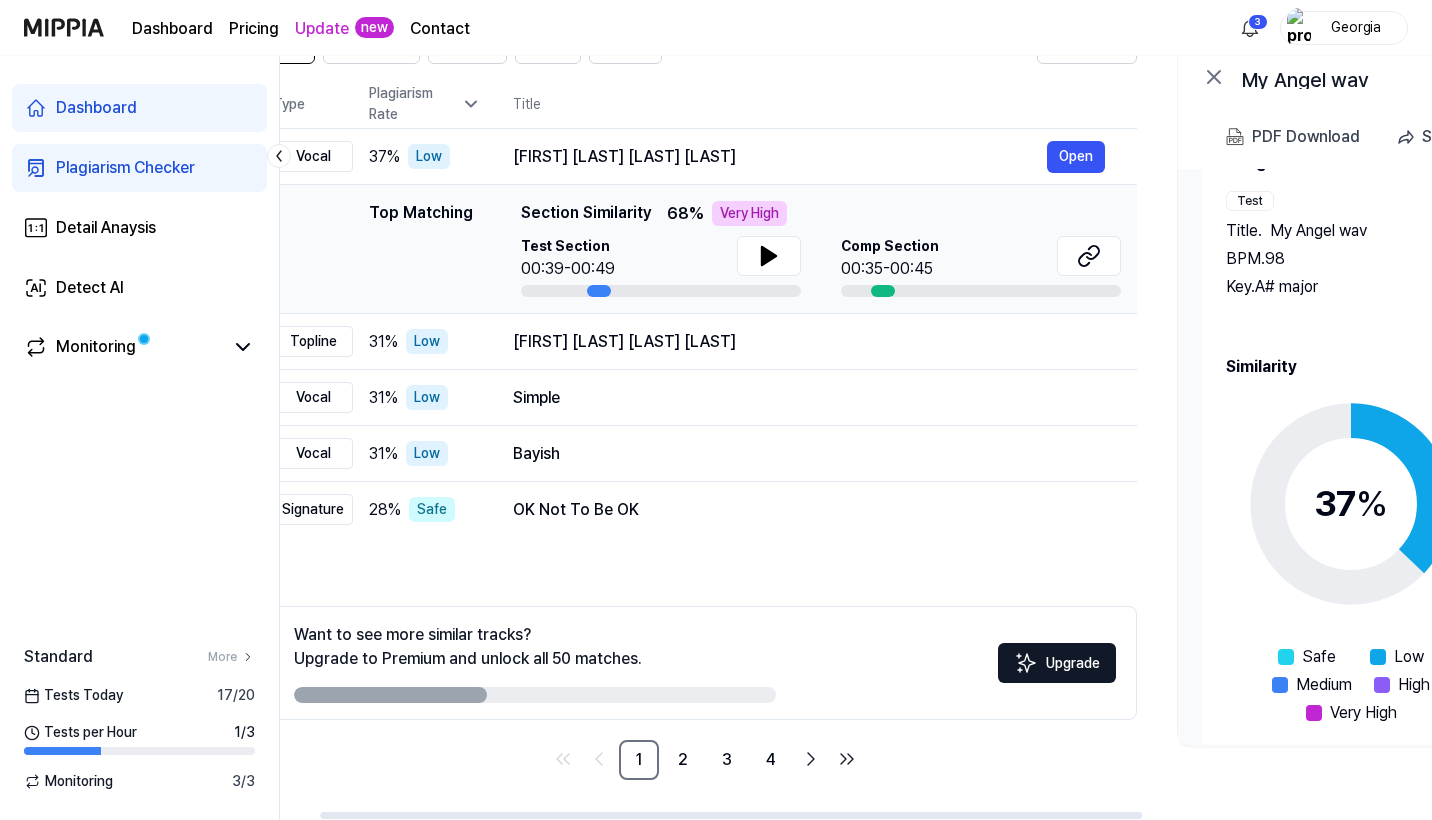 click on "Plagiarism Checker" at bounding box center (139, 168) 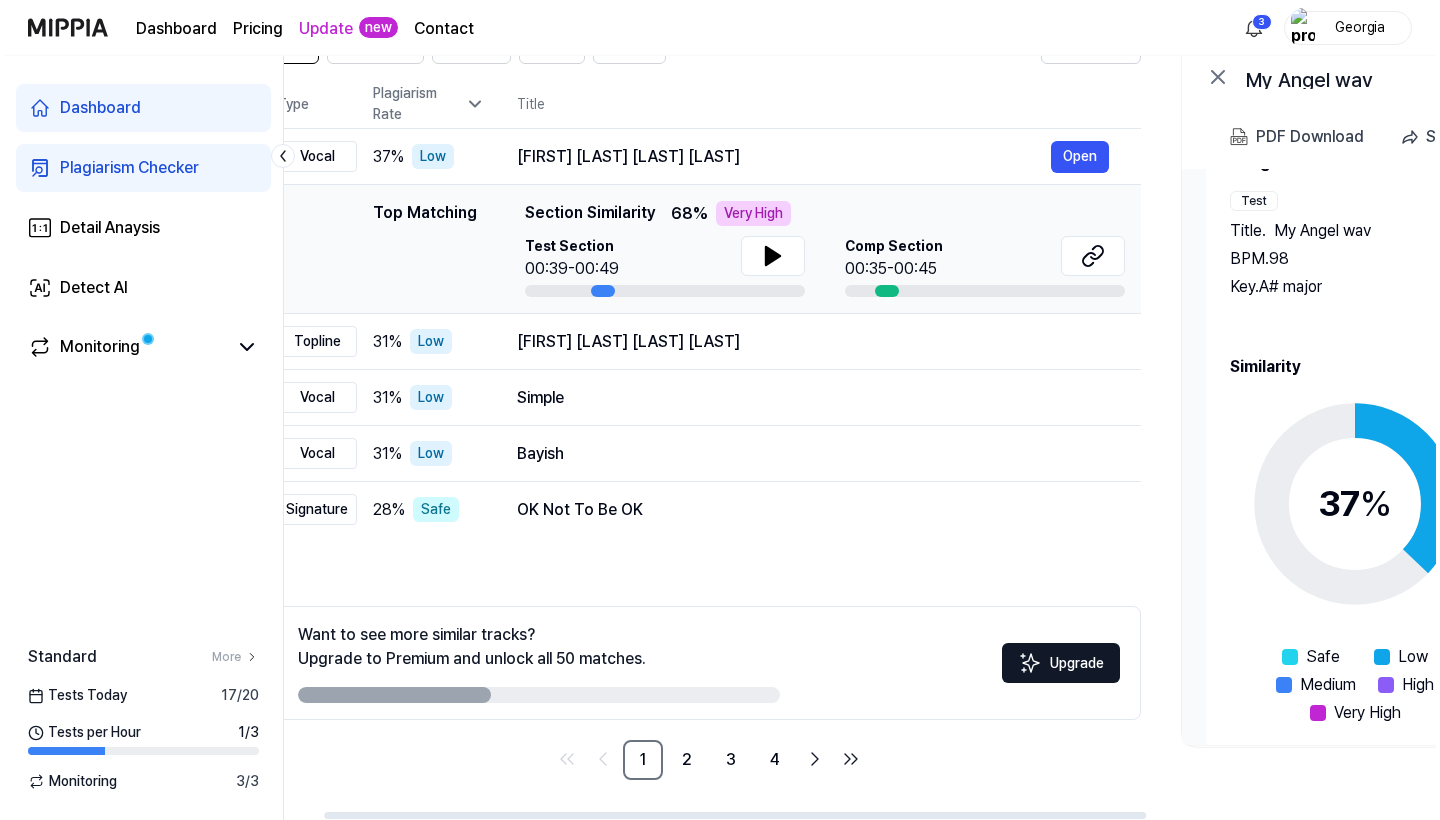 scroll, scrollTop: 0, scrollLeft: 0, axis: both 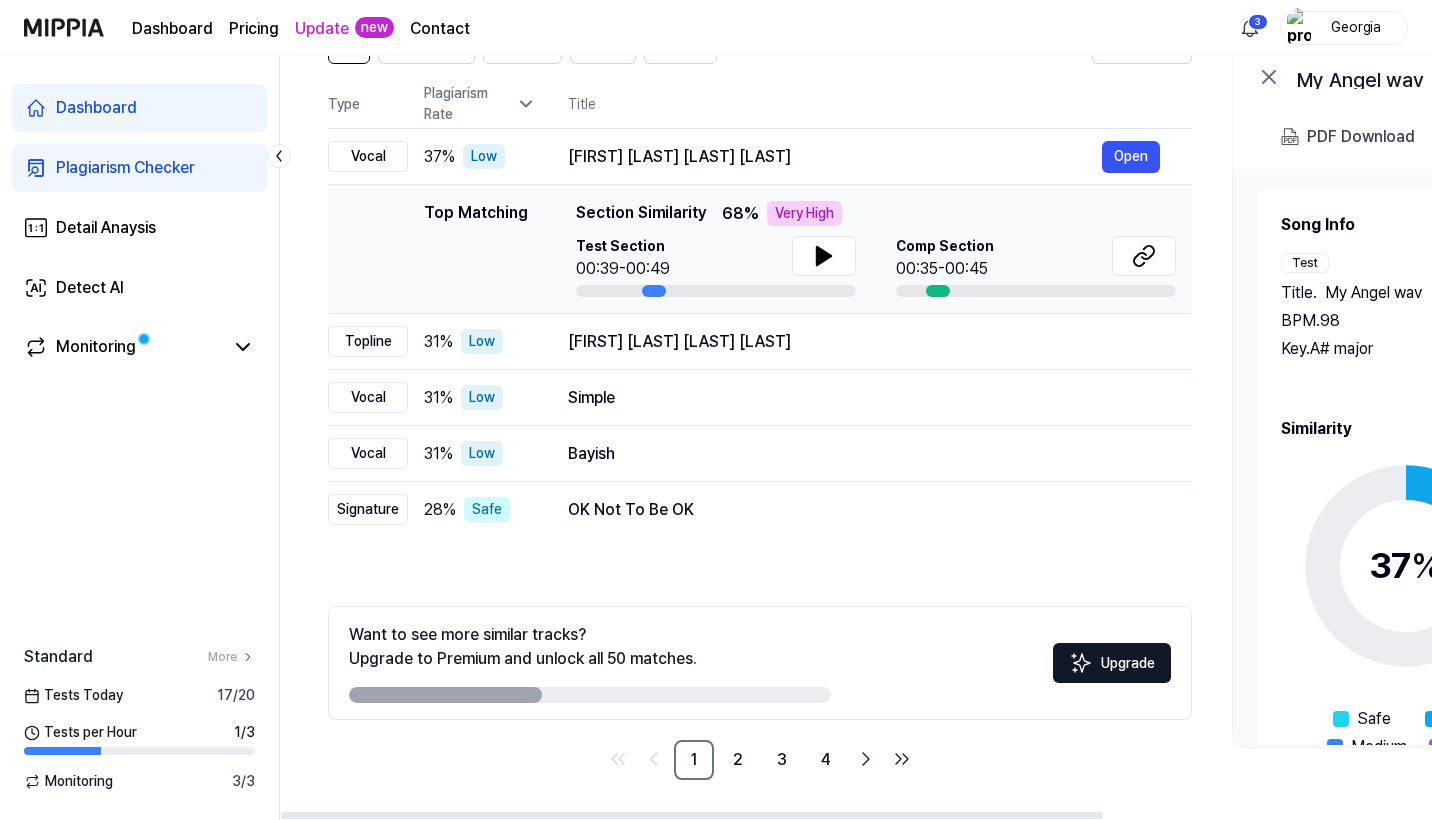 click on "Plagiarism Checker" at bounding box center [139, 168] 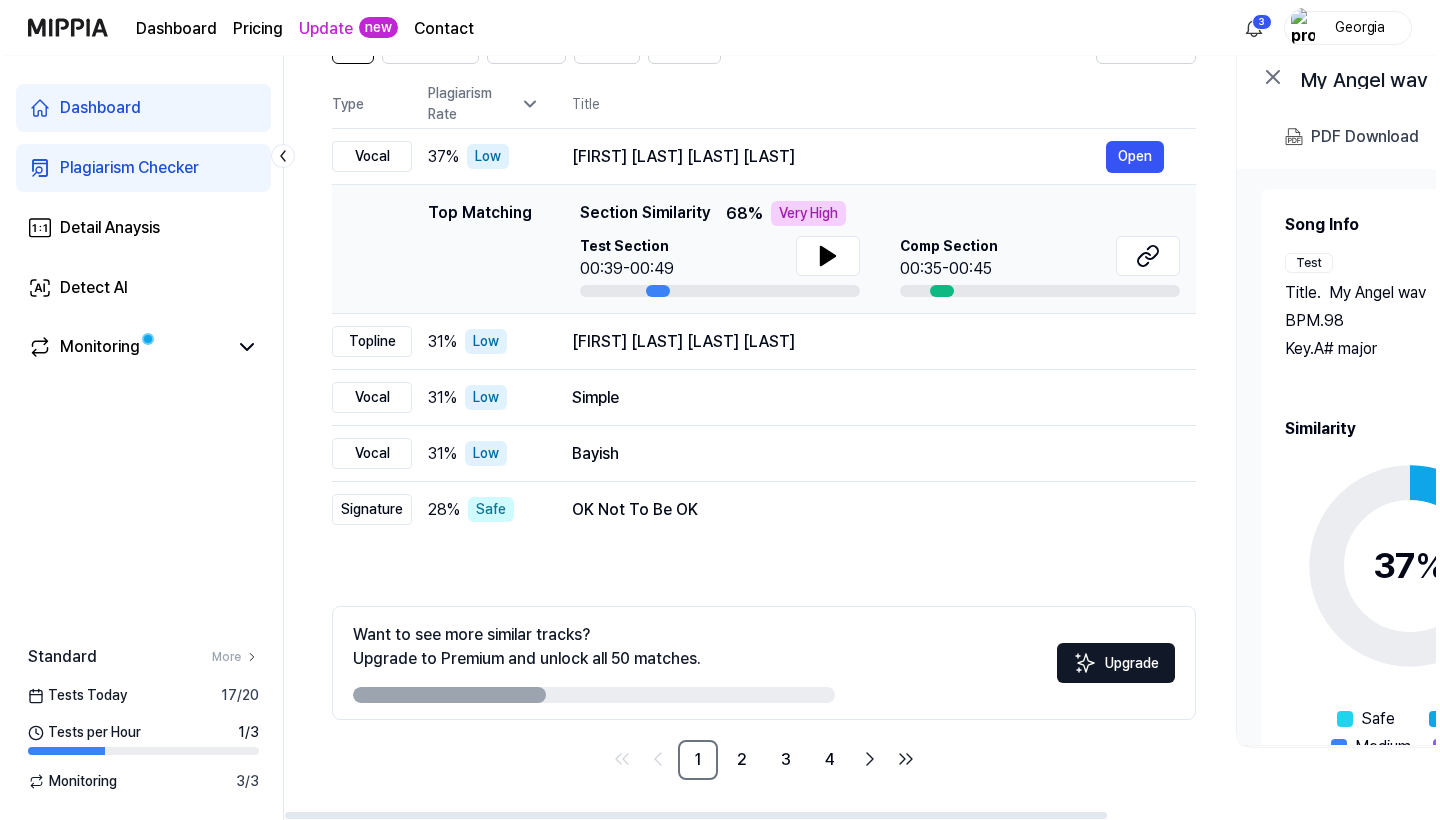 scroll, scrollTop: 0, scrollLeft: 0, axis: both 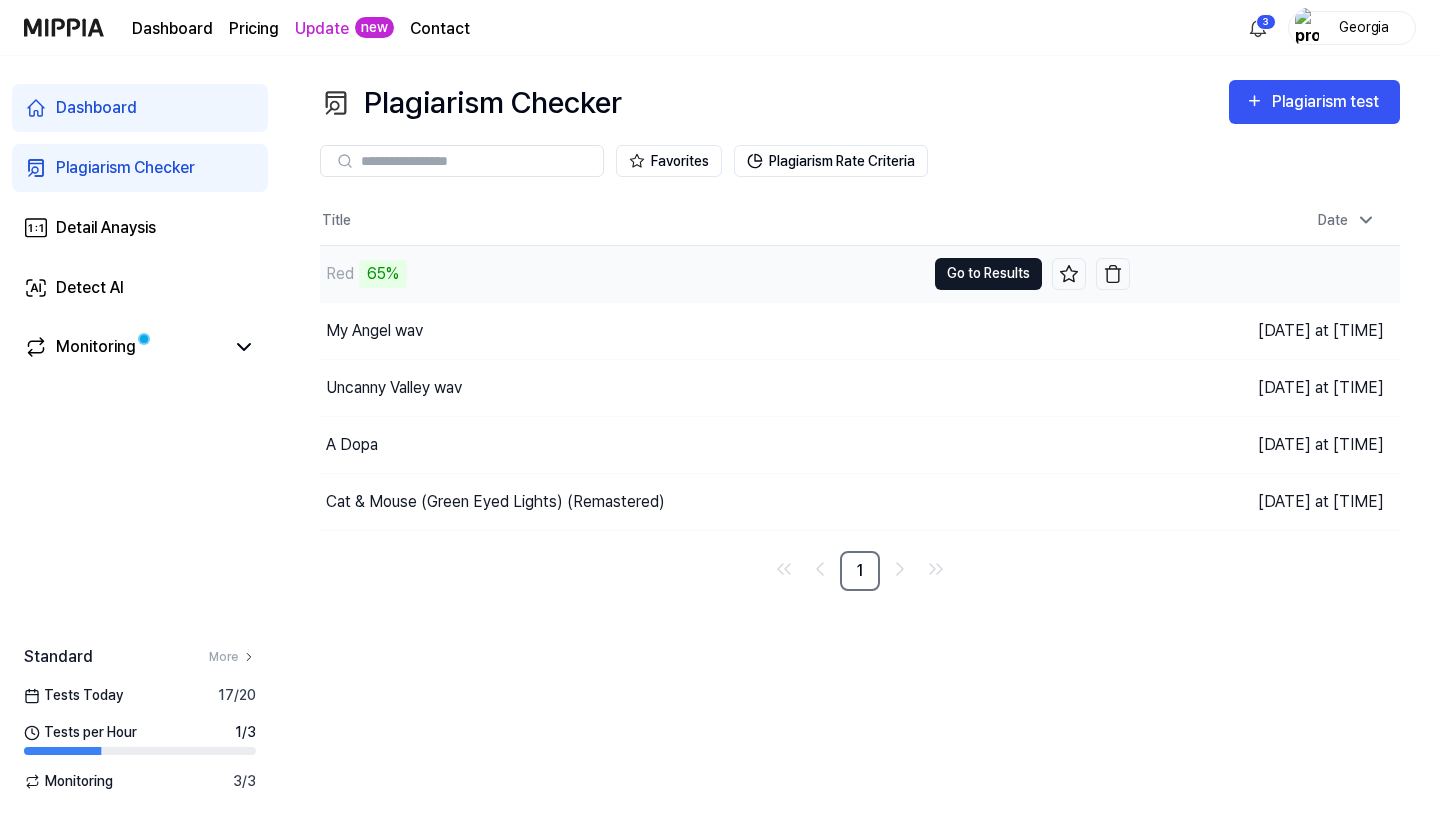 click on "Go to Results" at bounding box center [988, 274] 